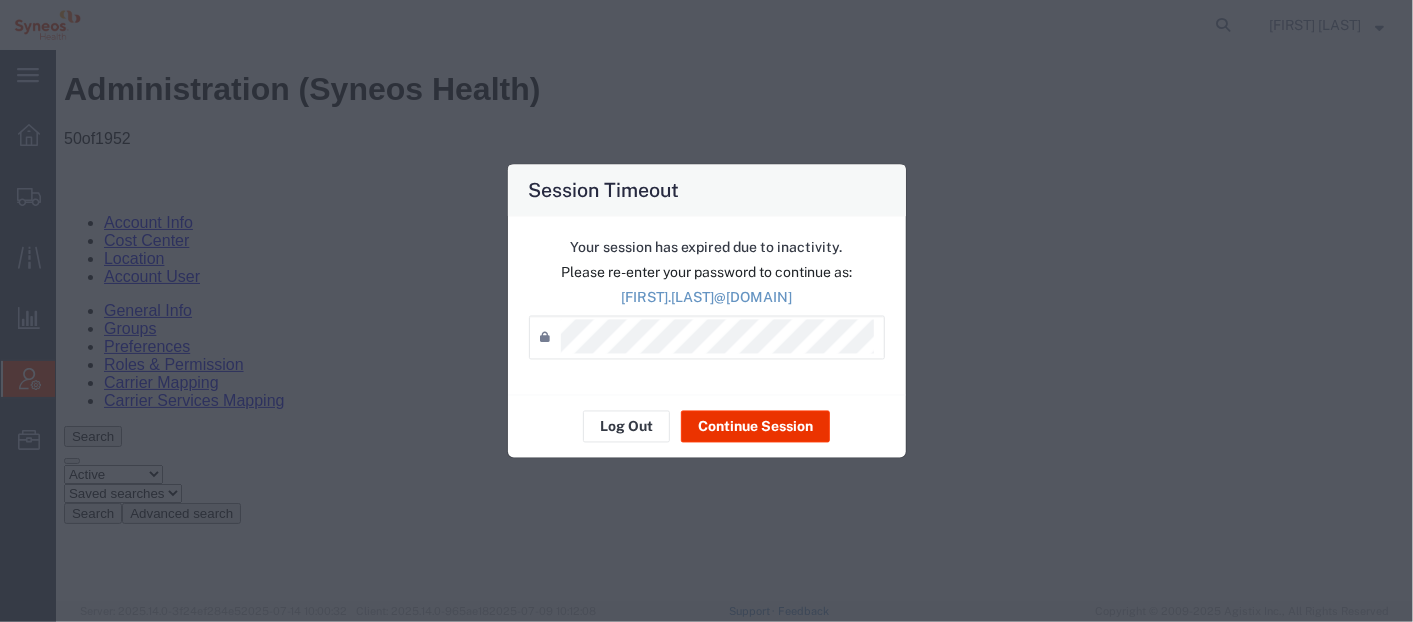 scroll, scrollTop: 0, scrollLeft: 0, axis: both 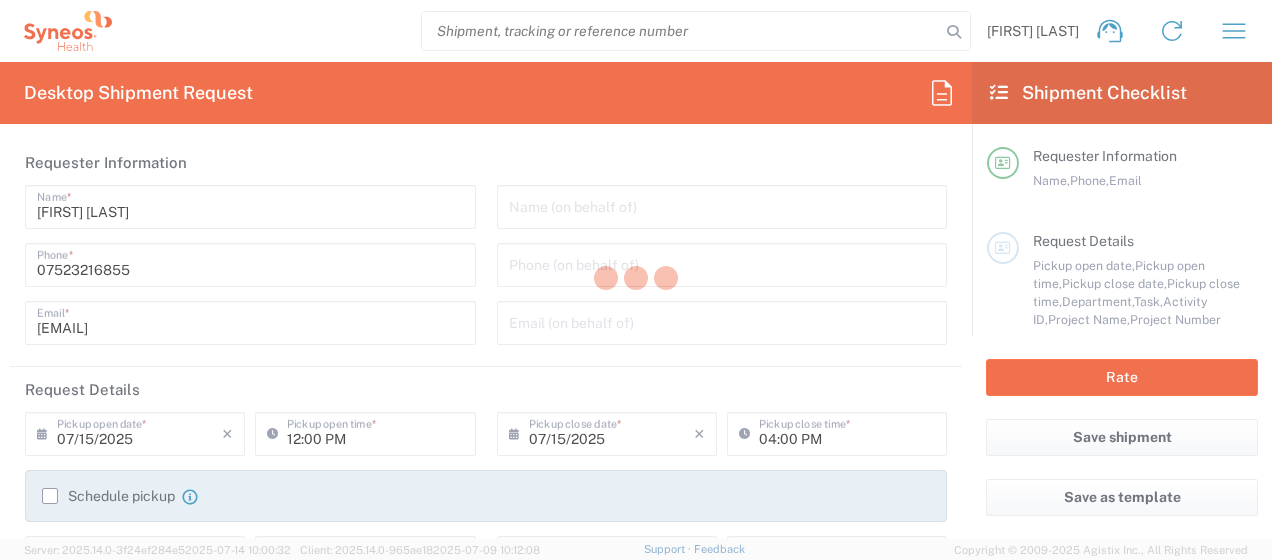 type on "England" 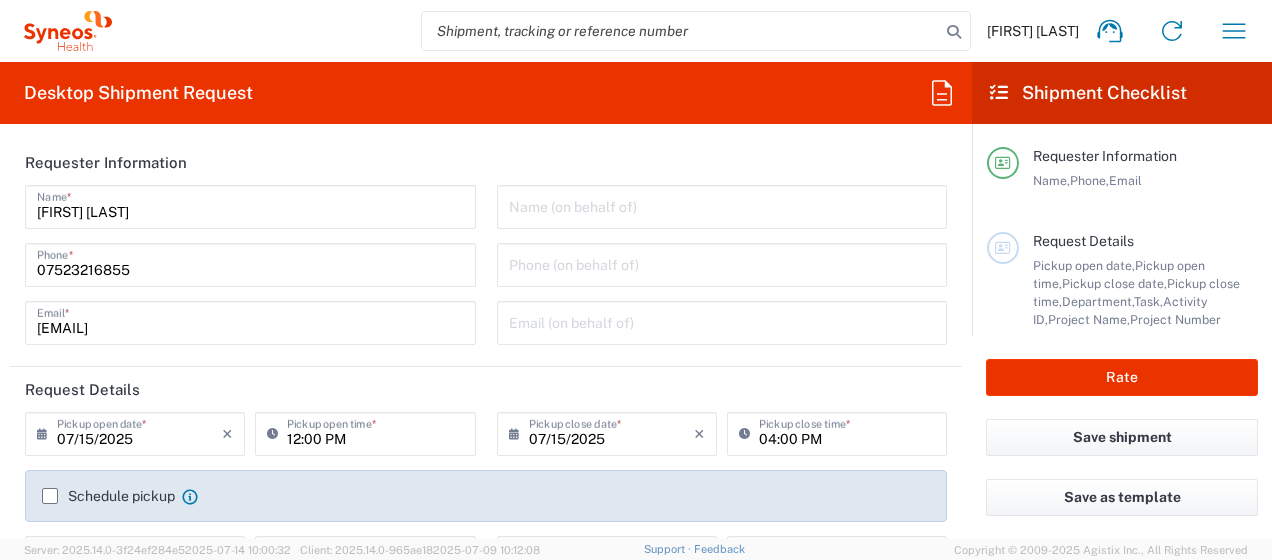 type on "8350" 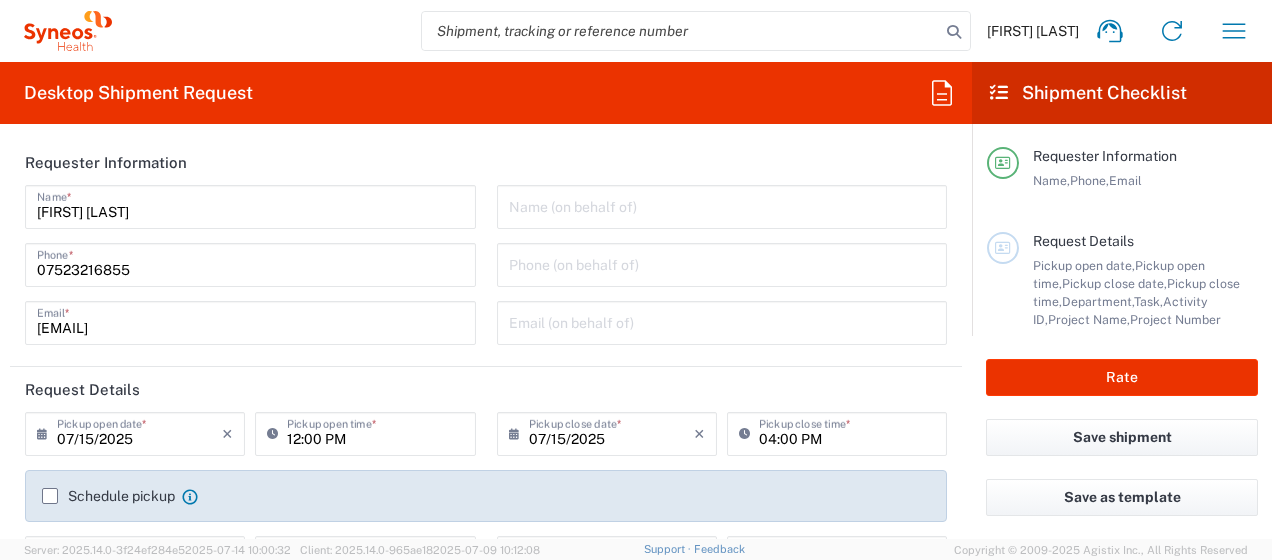 type on "Syneos Health UK Limited" 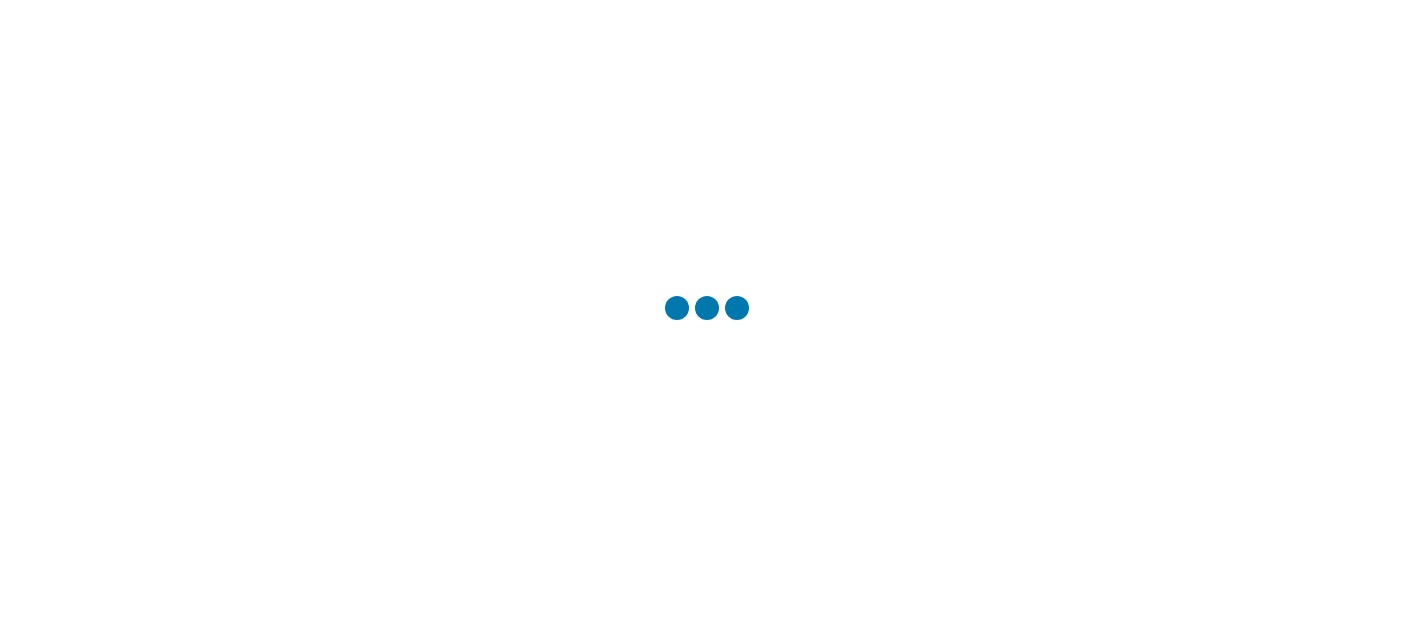 scroll, scrollTop: 0, scrollLeft: 0, axis: both 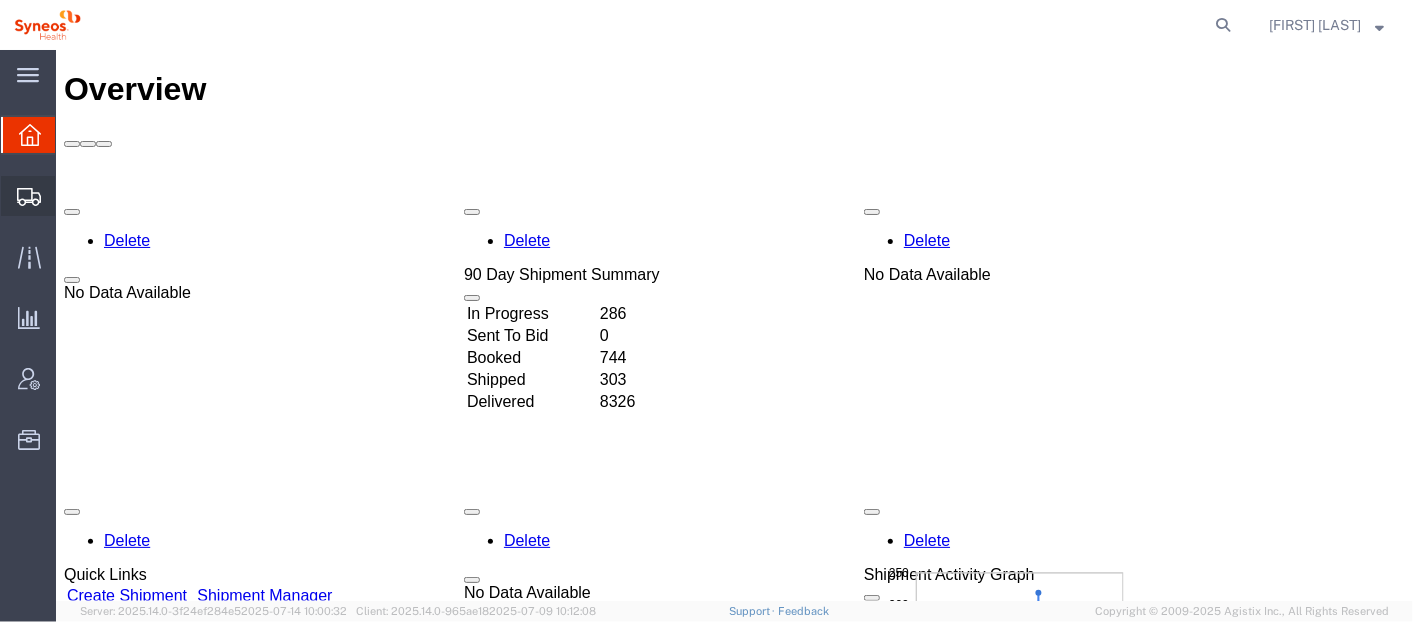click on "Shipment Manager" 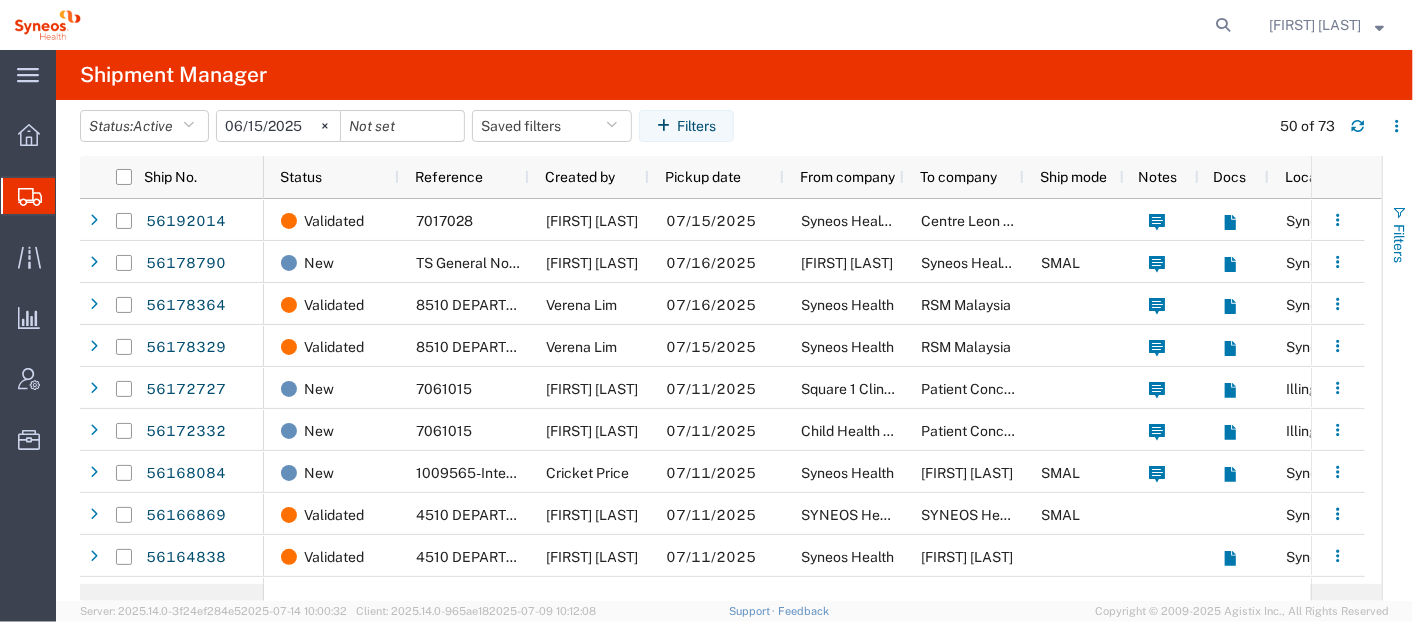click at bounding box center [1399, 213] 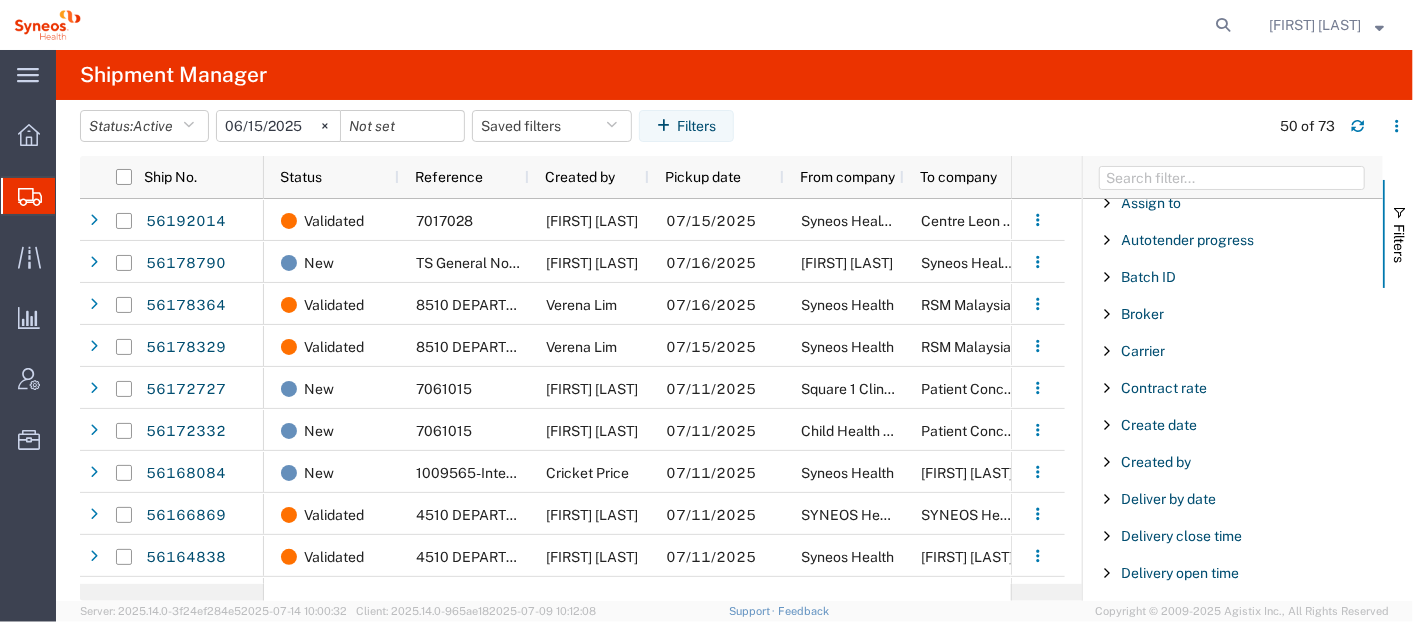 scroll, scrollTop: 174, scrollLeft: 0, axis: vertical 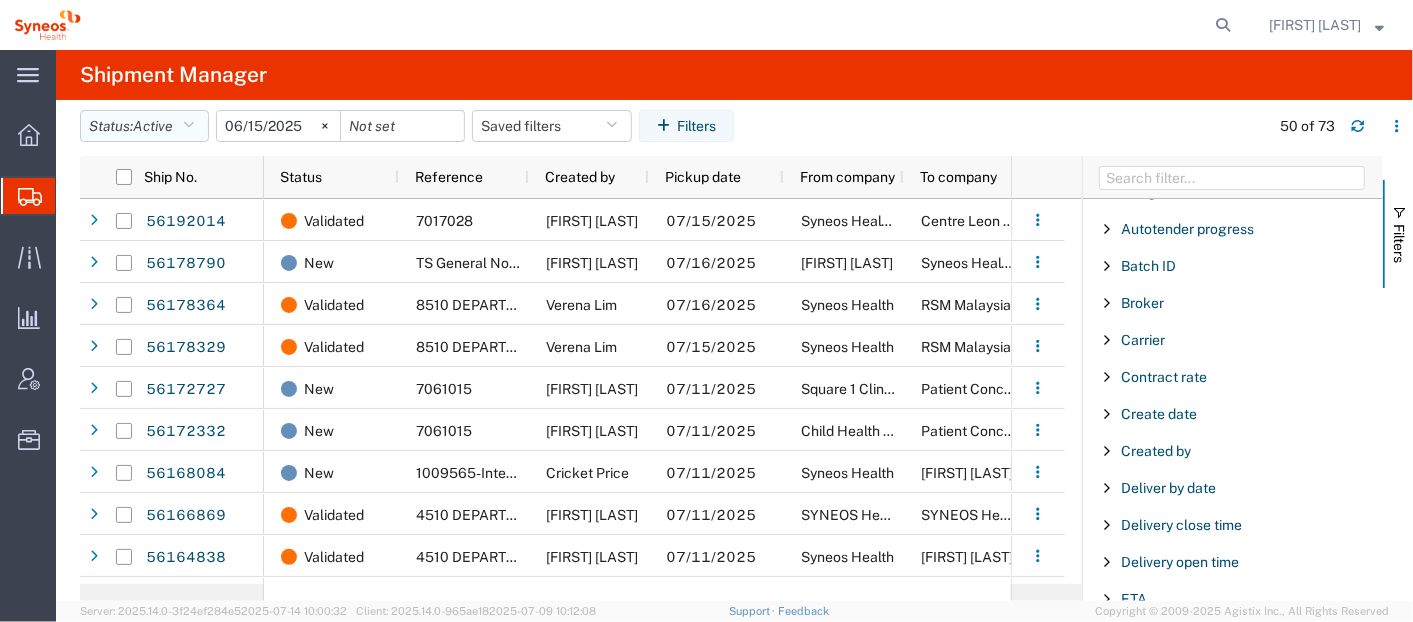 click 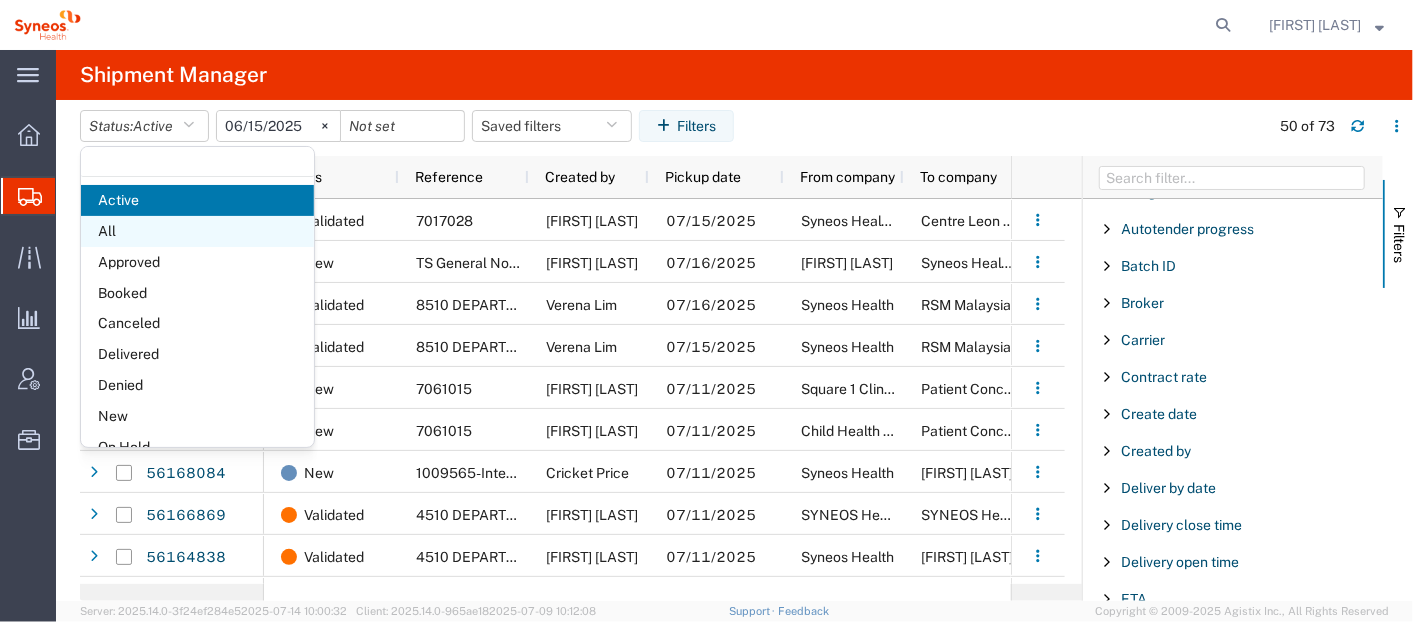 click on "All" 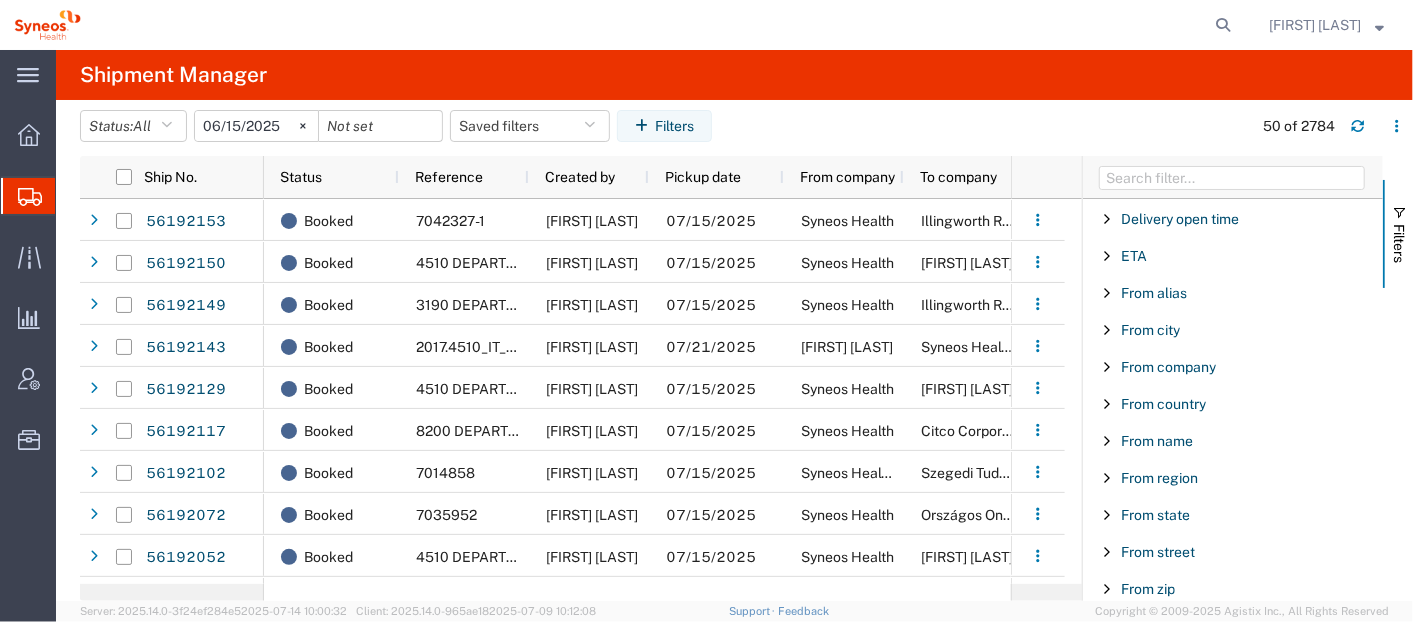 scroll, scrollTop: 532, scrollLeft: 0, axis: vertical 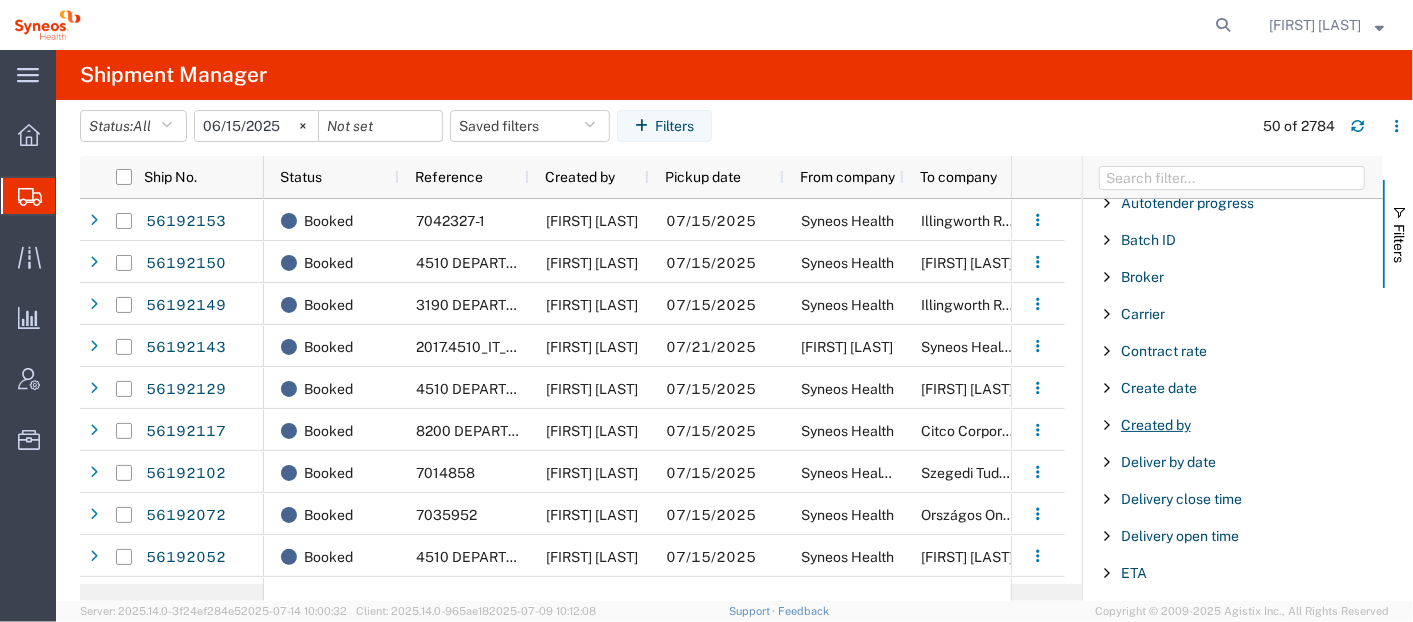 click on "Created by" at bounding box center [1156, 425] 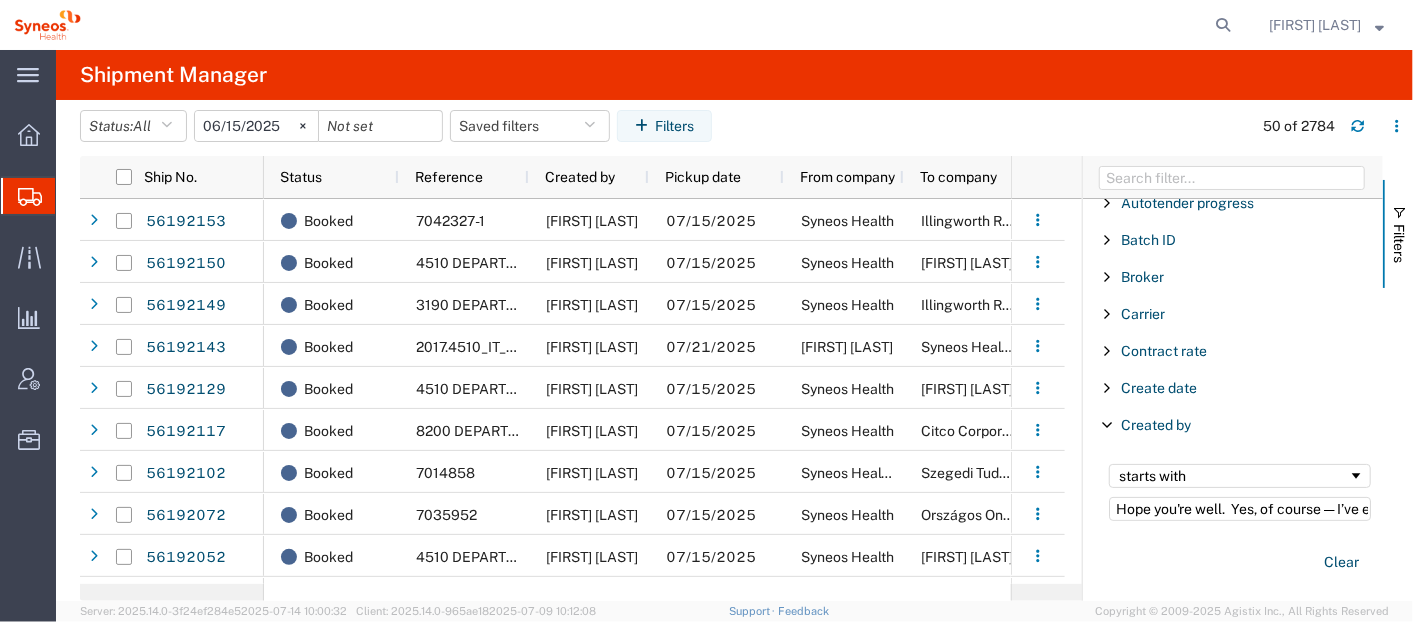 scroll, scrollTop: 0, scrollLeft: 2470, axis: horizontal 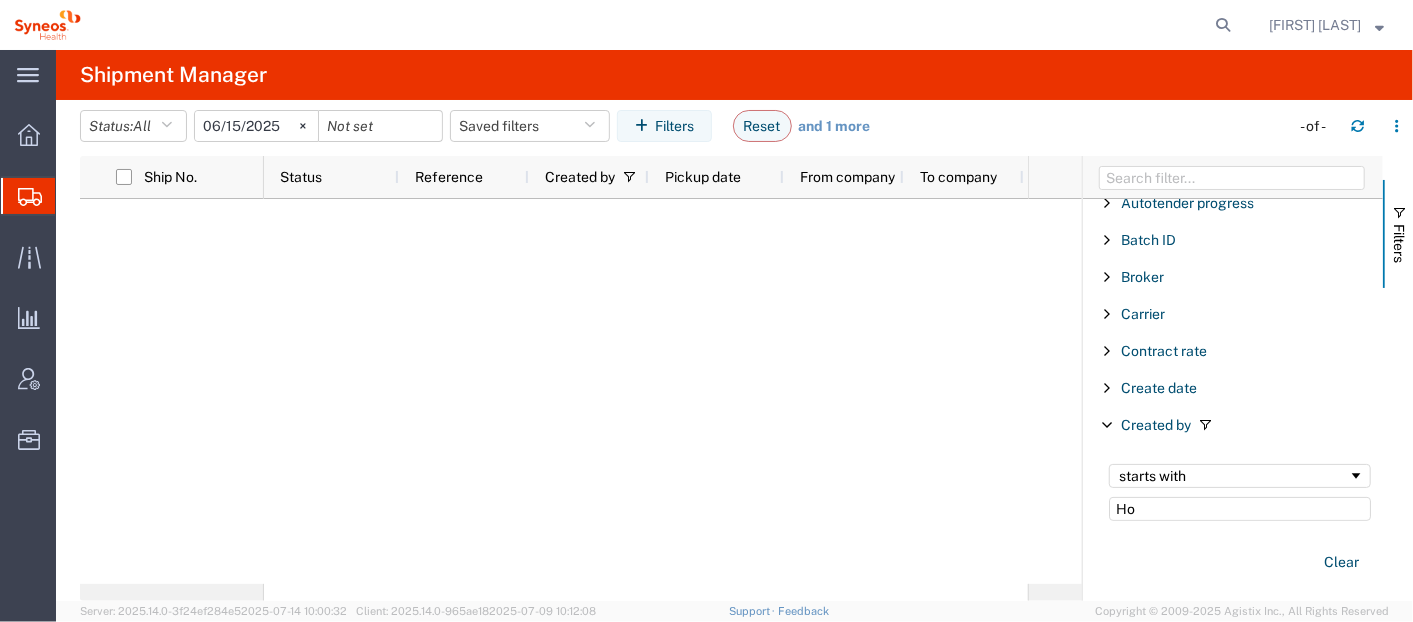 type on "H" 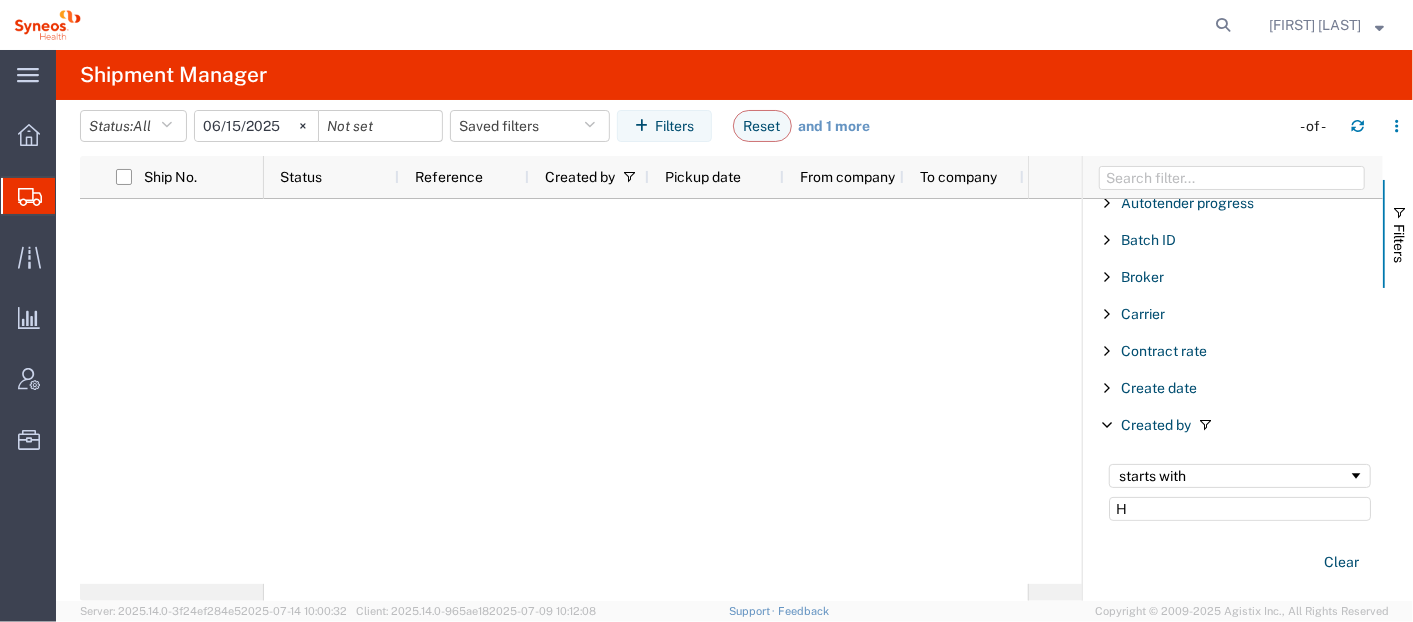 type 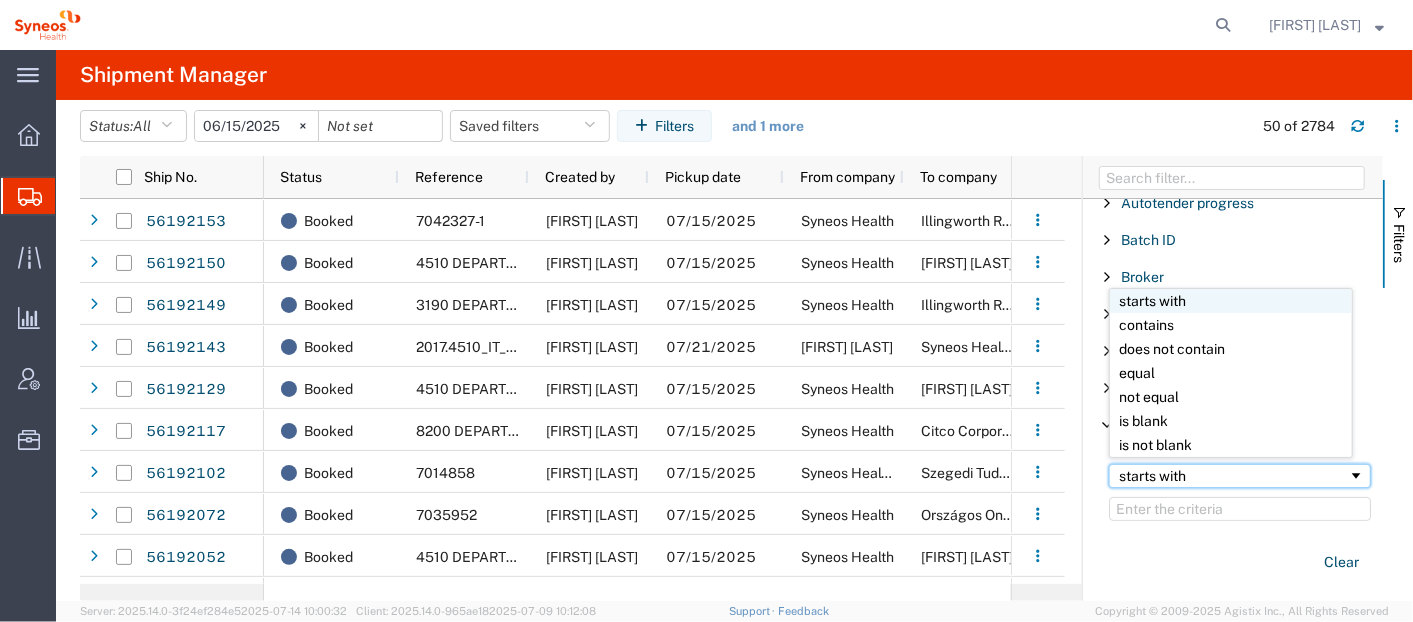 click on "starts with" at bounding box center [1233, 476] 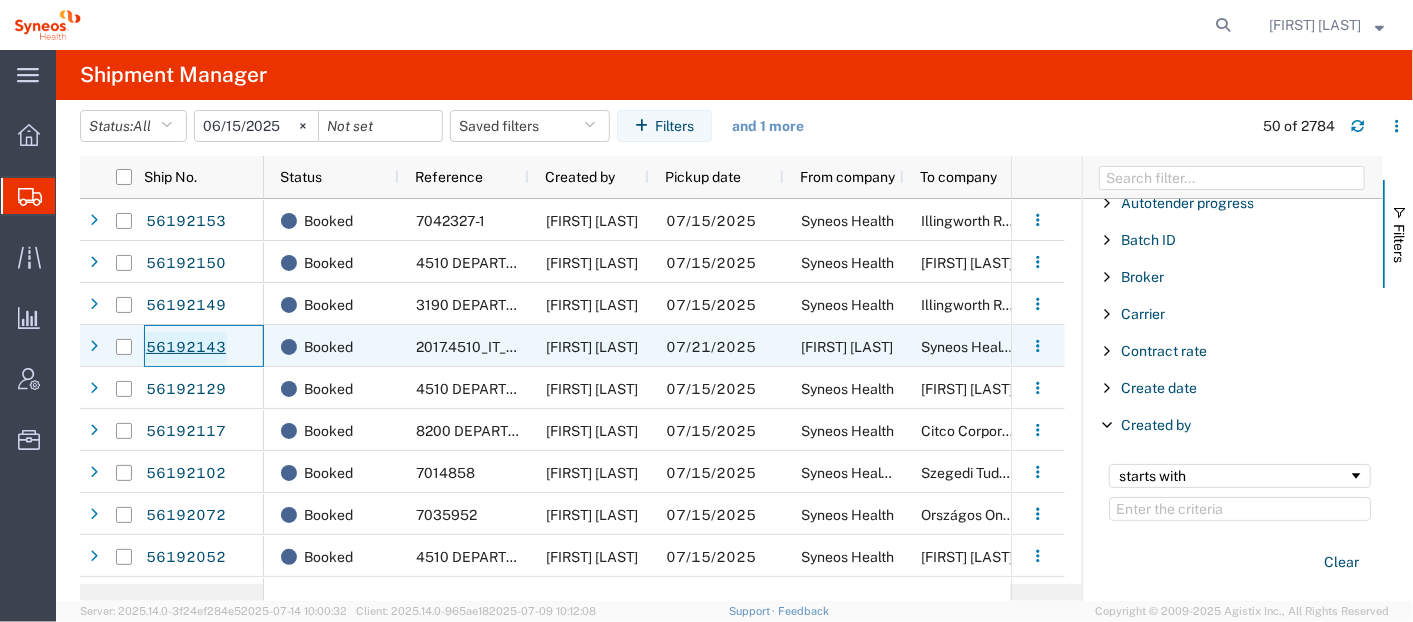 click on "56192143" 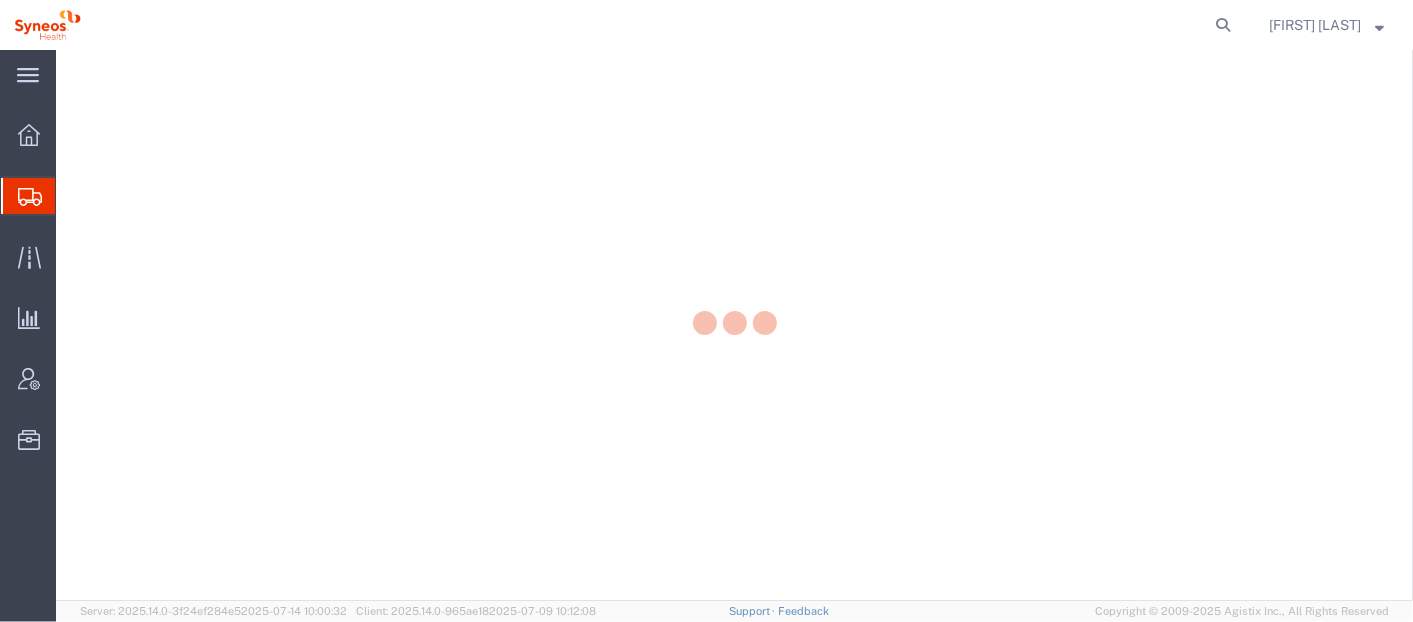 scroll, scrollTop: 0, scrollLeft: 0, axis: both 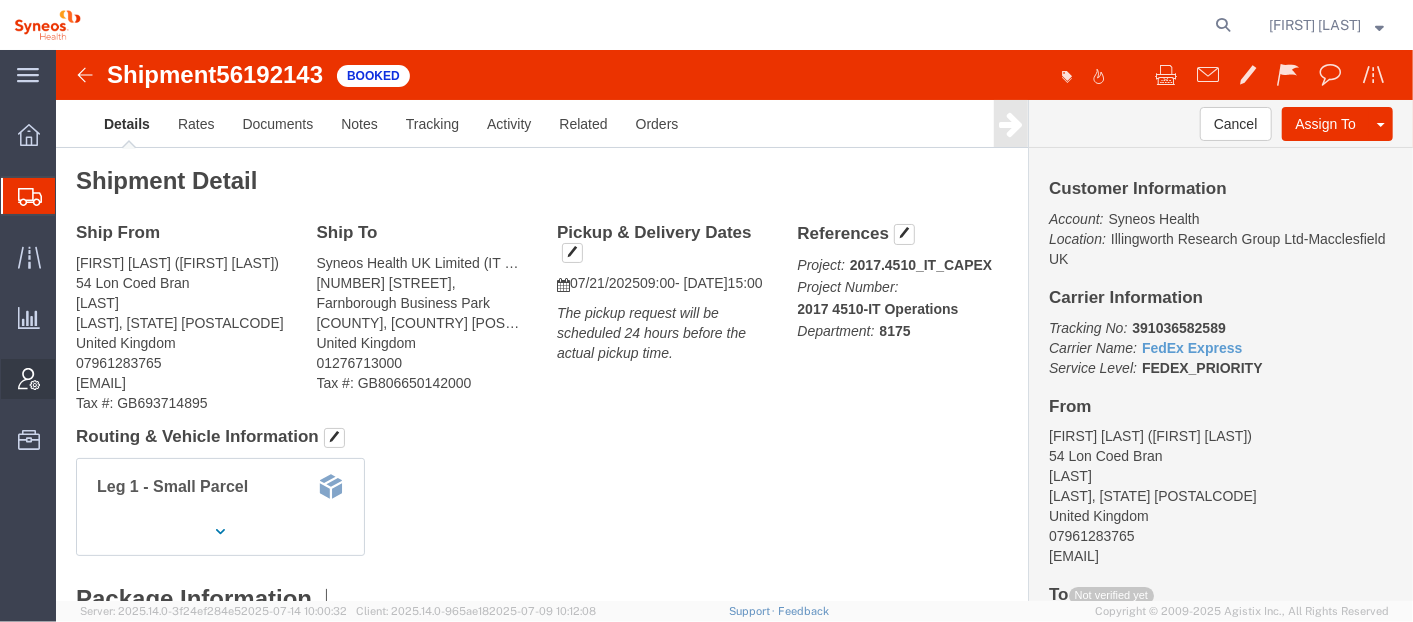 click on "Account Admin" 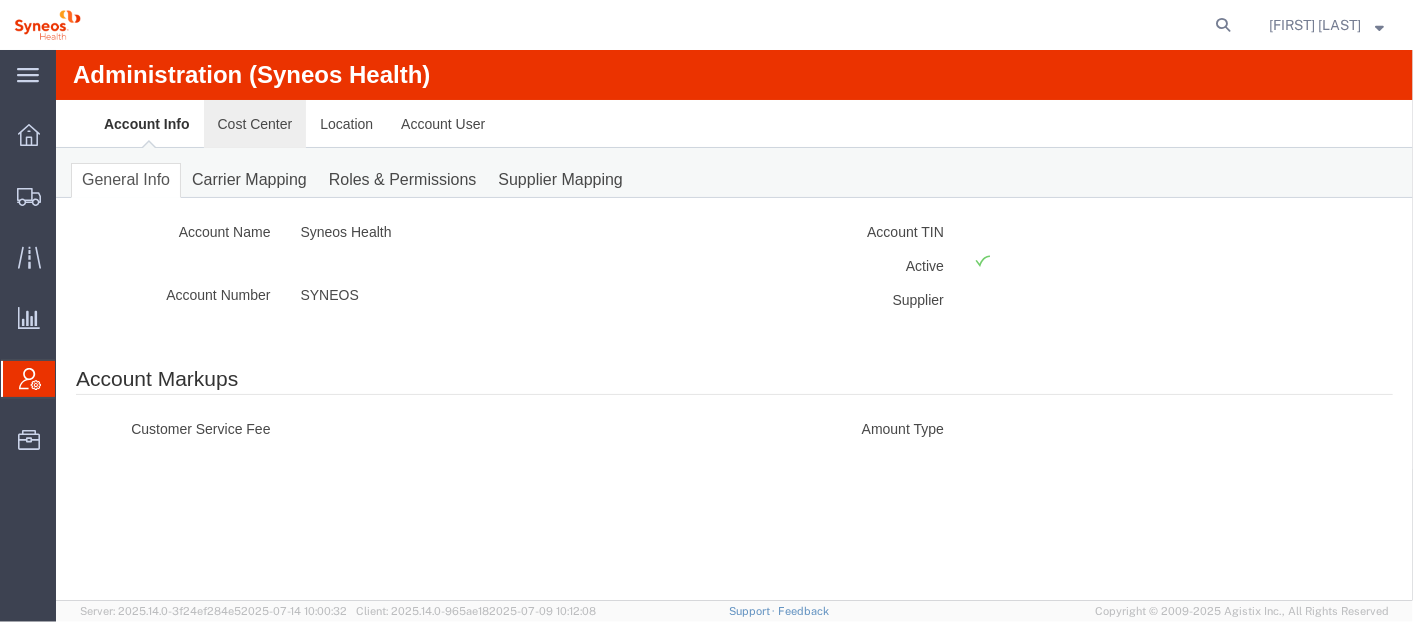click on "Cost Center" at bounding box center [254, 123] 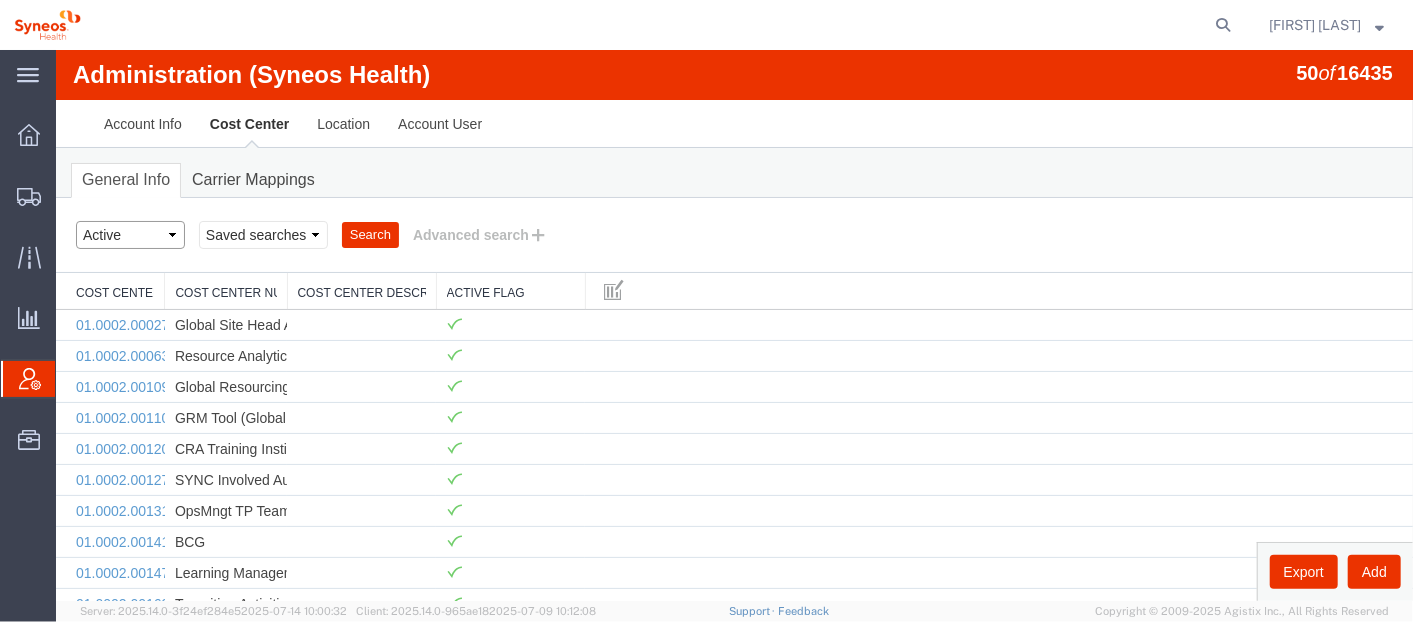 click on "Select status
Active All Inactive" at bounding box center (129, 234) 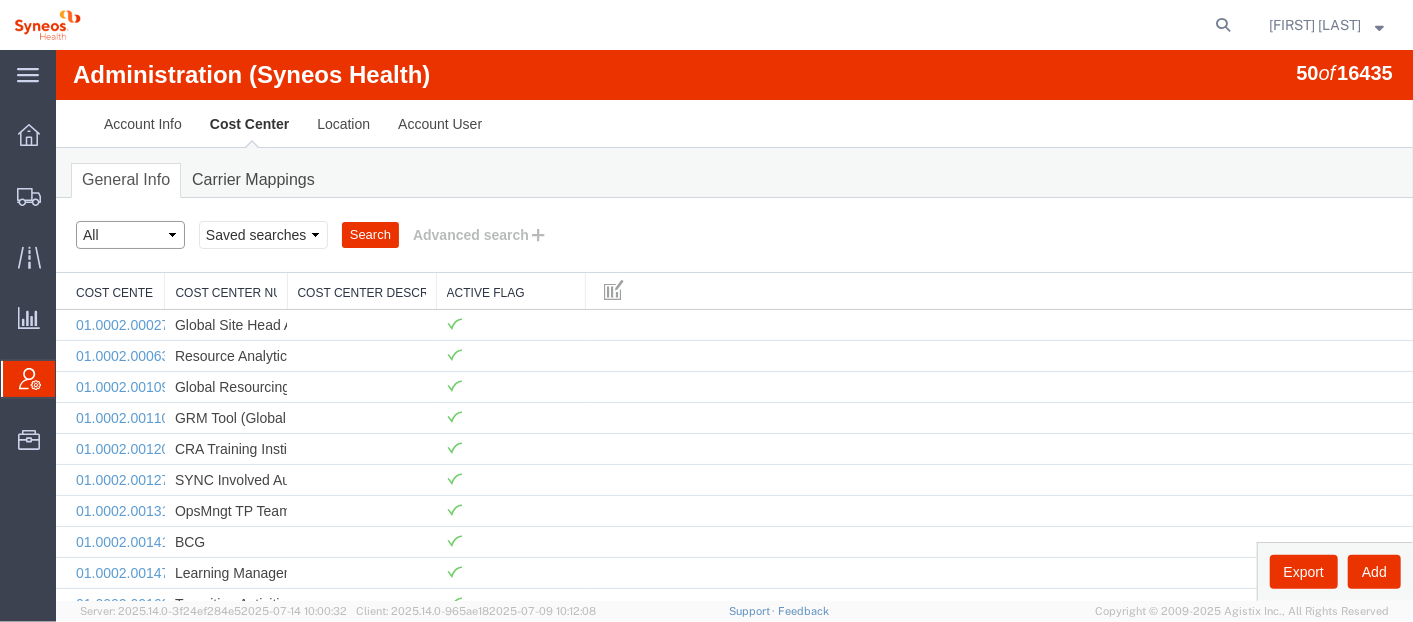 click on "Select status
Active All Inactive" at bounding box center (129, 234) 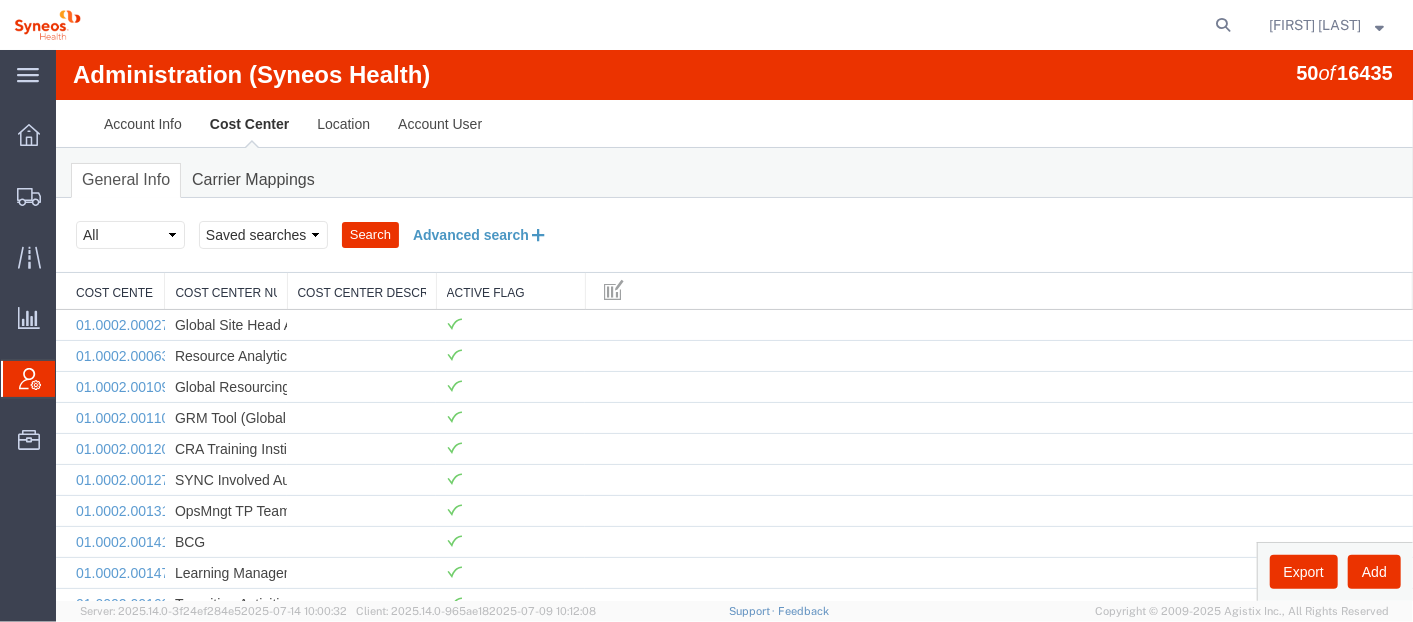 click on "Advanced search" at bounding box center [479, 234] 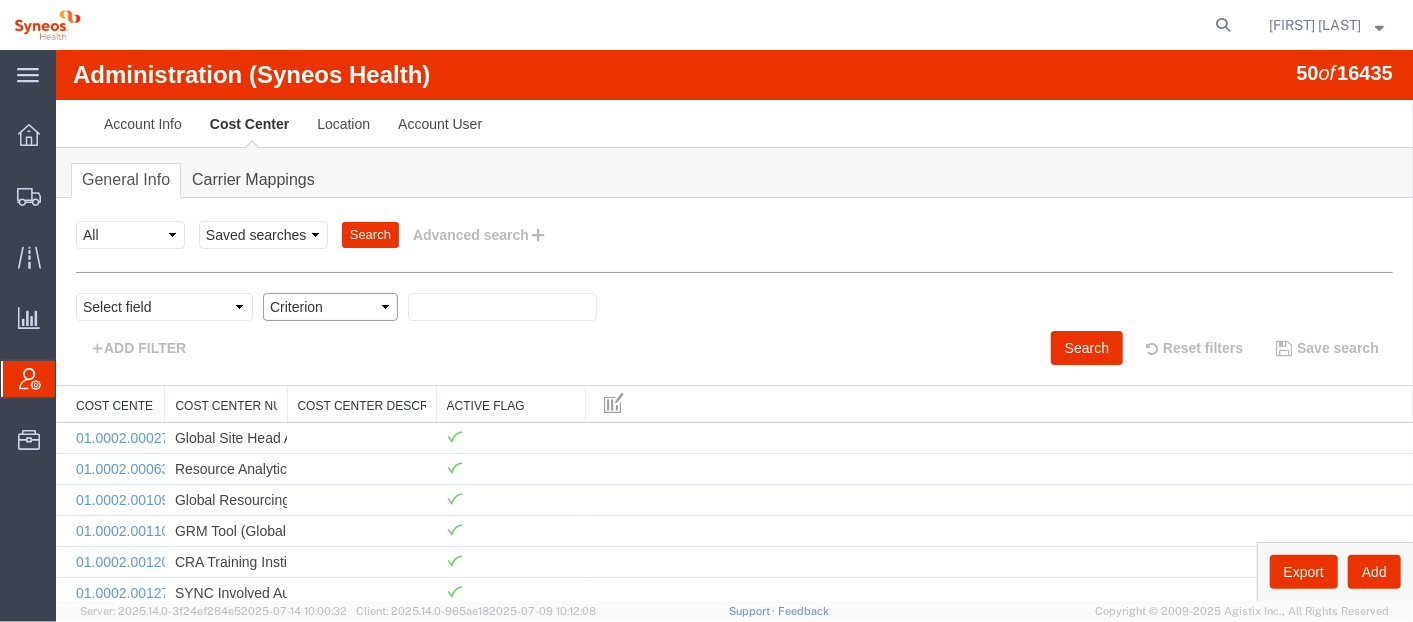 click on "Criterion" at bounding box center [329, 306] 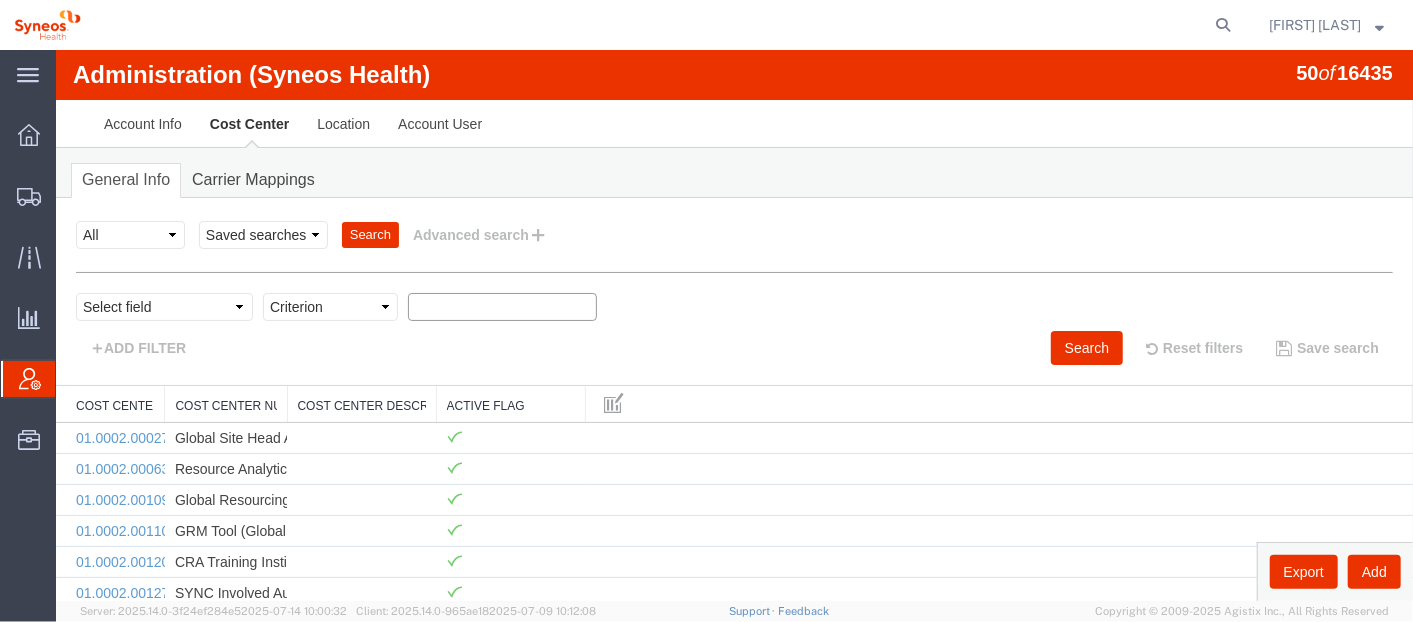 click at bounding box center [501, 306] 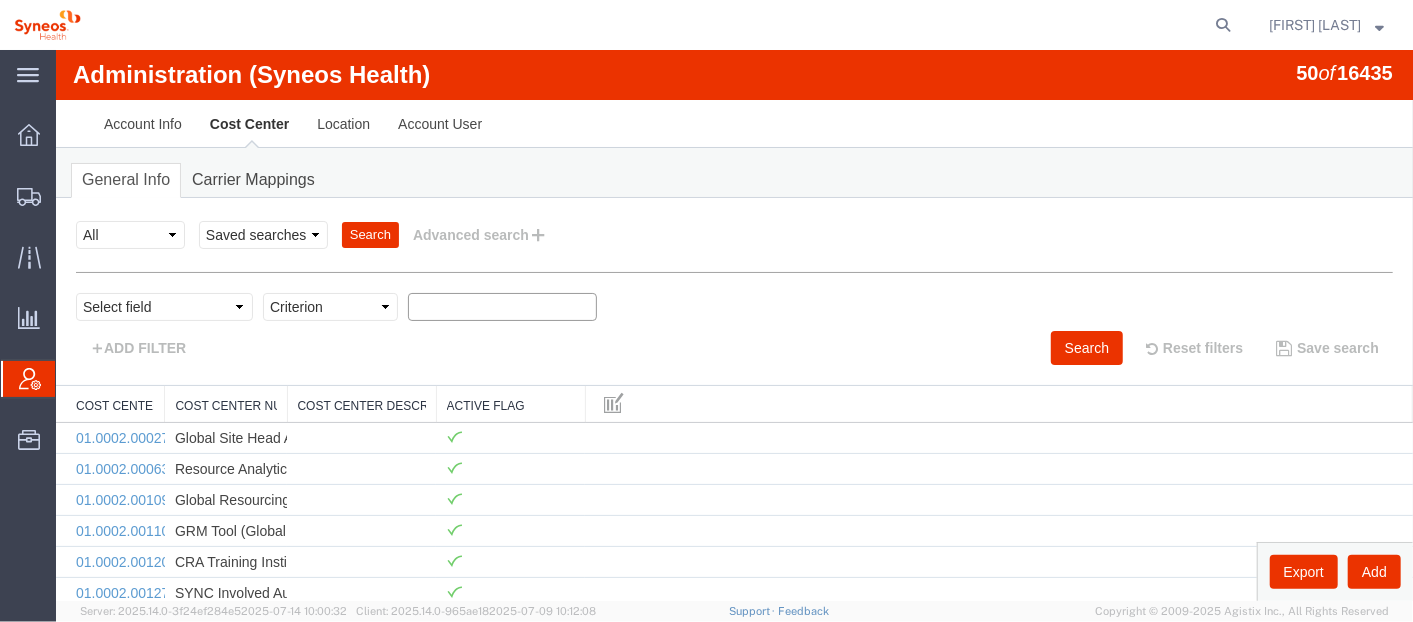 paste on "7000429A" 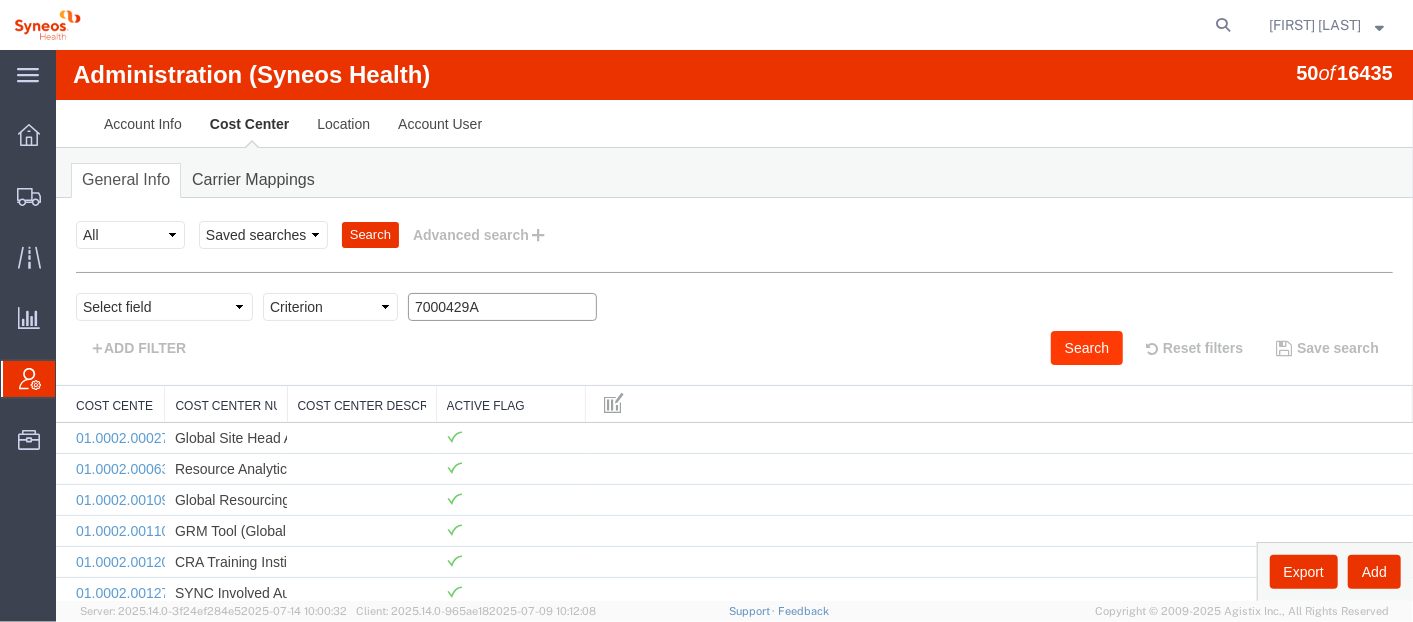 type on "7000429A" 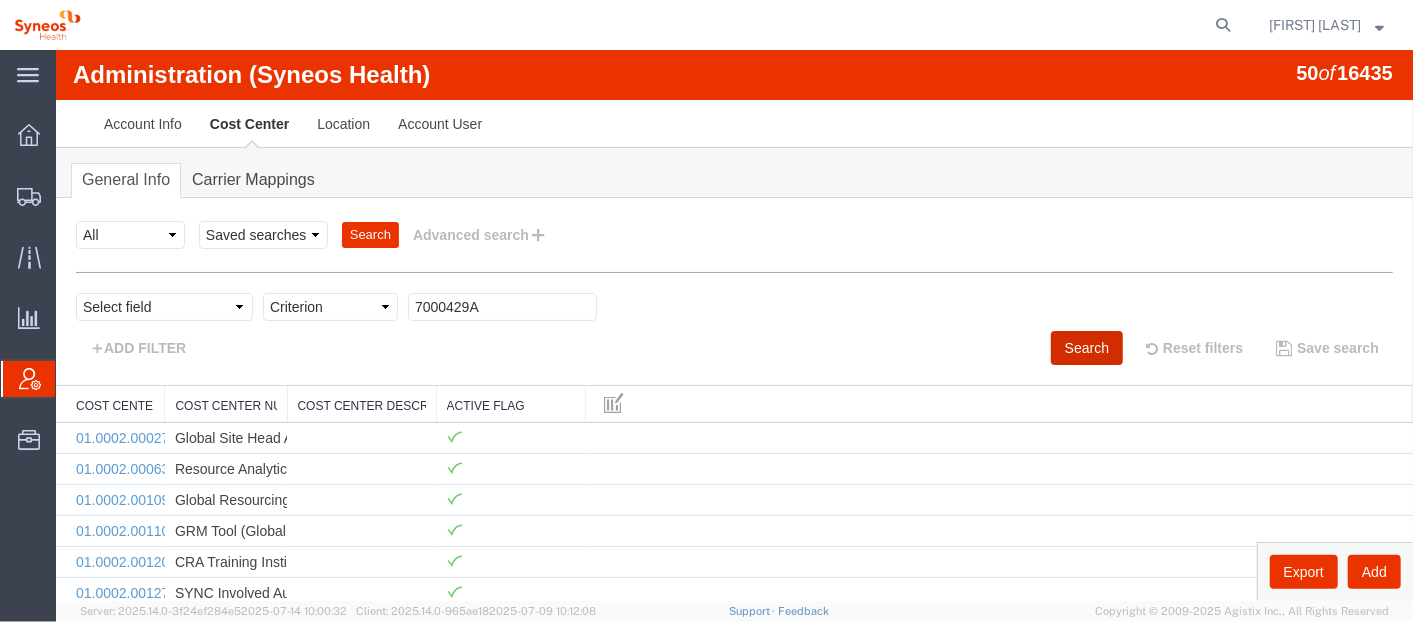click on "Search" at bounding box center [1086, 347] 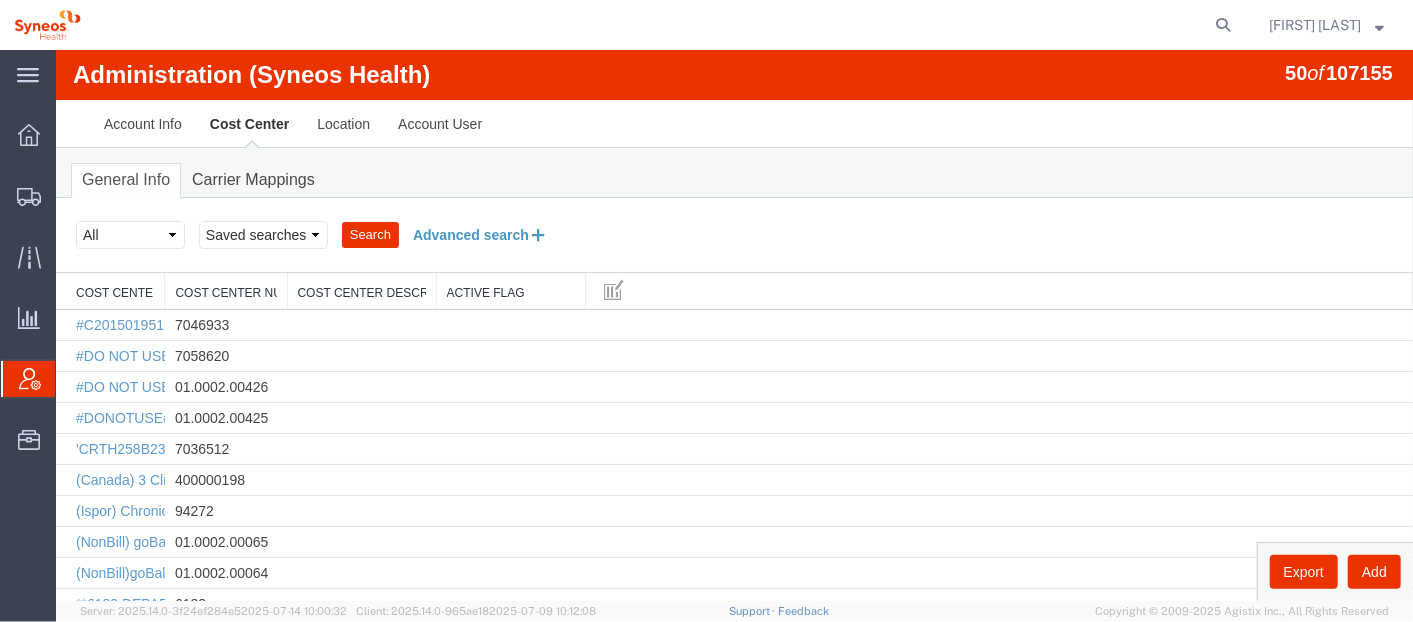 click on "Advanced search" at bounding box center [479, 234] 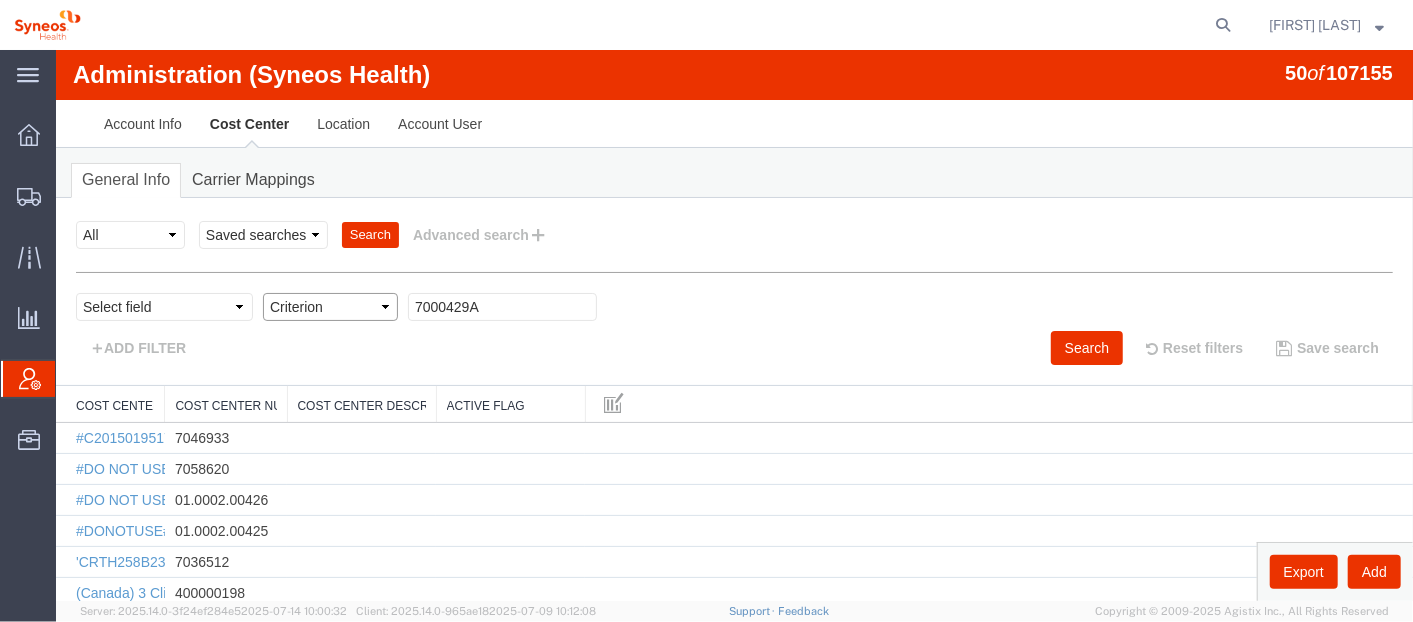 click on "Criterion" at bounding box center (329, 306) 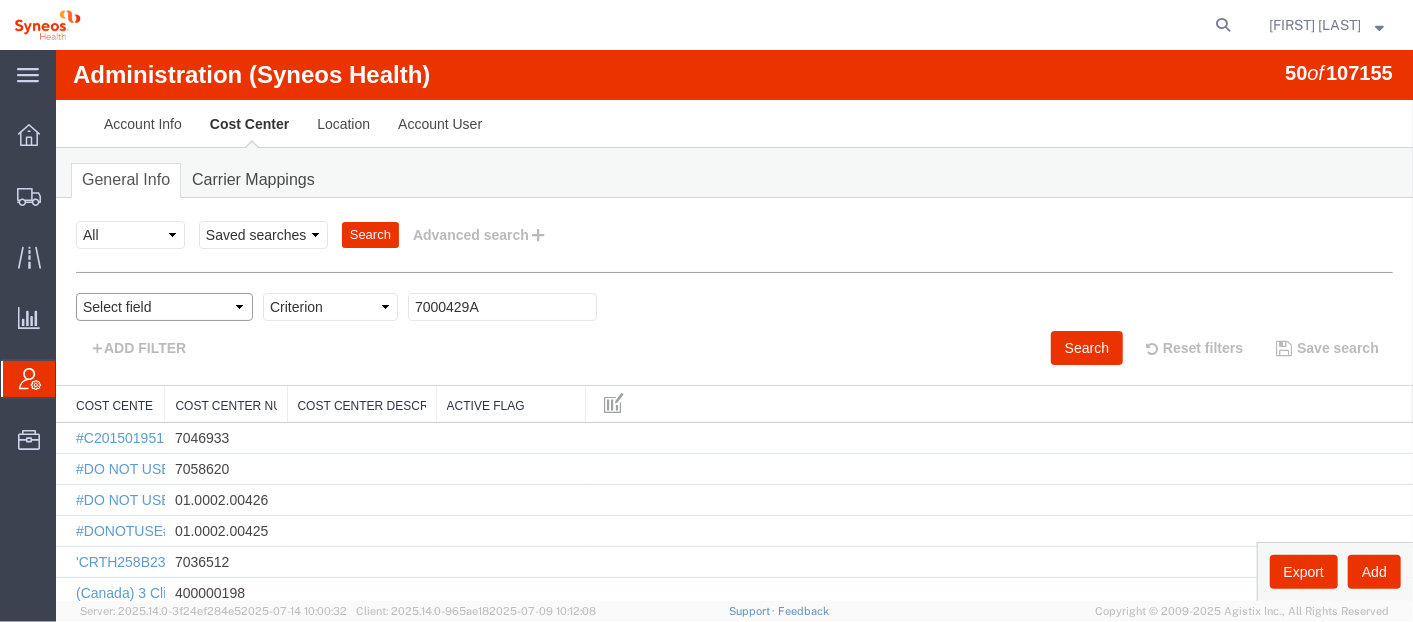 click on "Select field Cost Center Description Cost Center Name Cost Center Number" at bounding box center (163, 306) 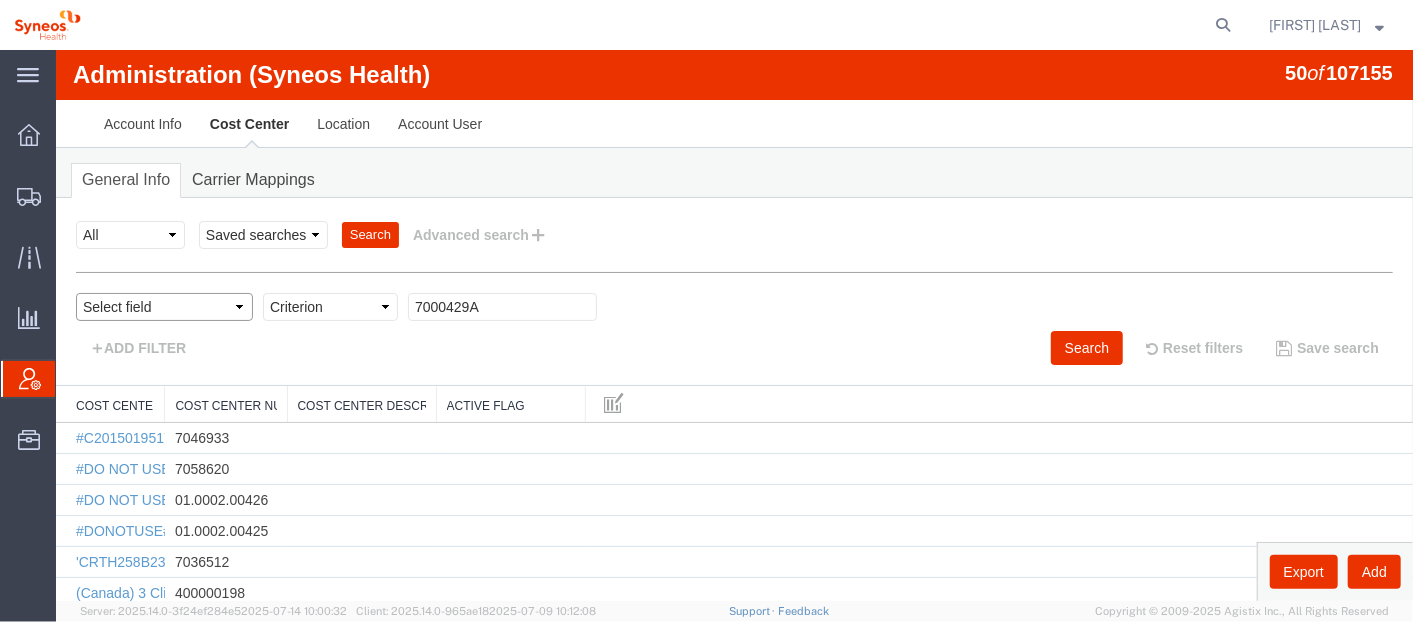 select on "costCenterNum" 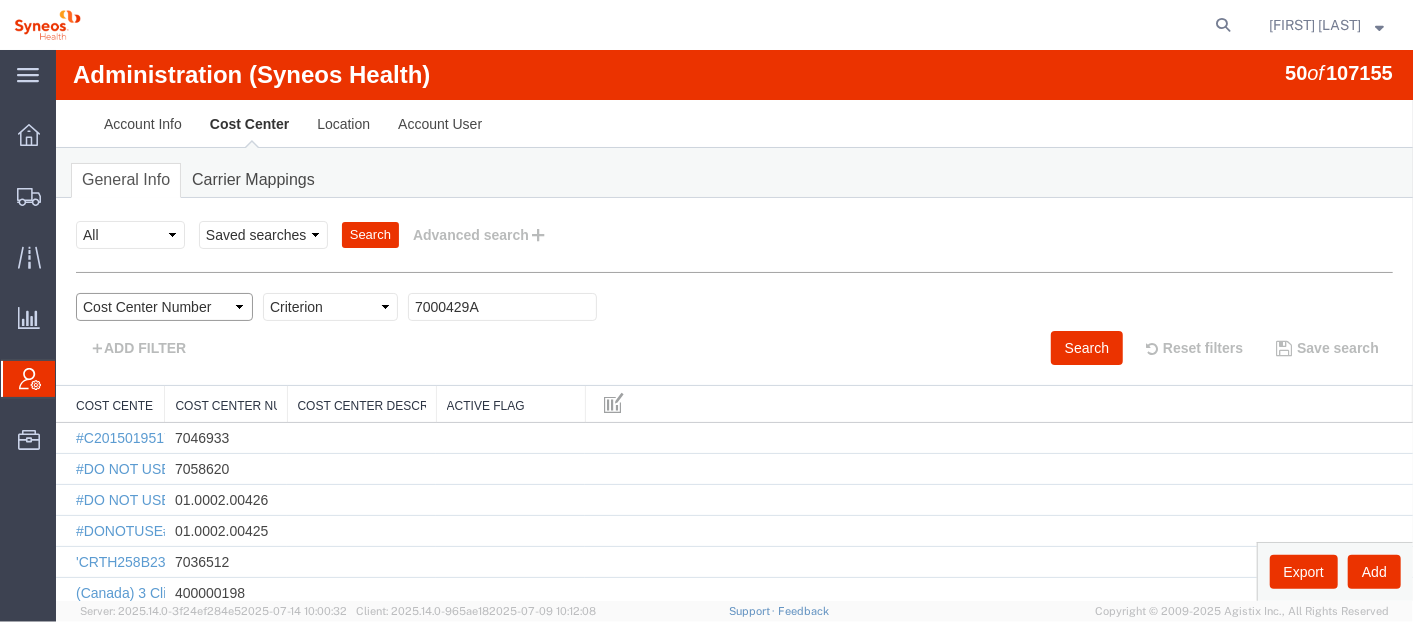 click on "Select field Cost Center Description Cost Center Name Cost Center Number" at bounding box center [163, 306] 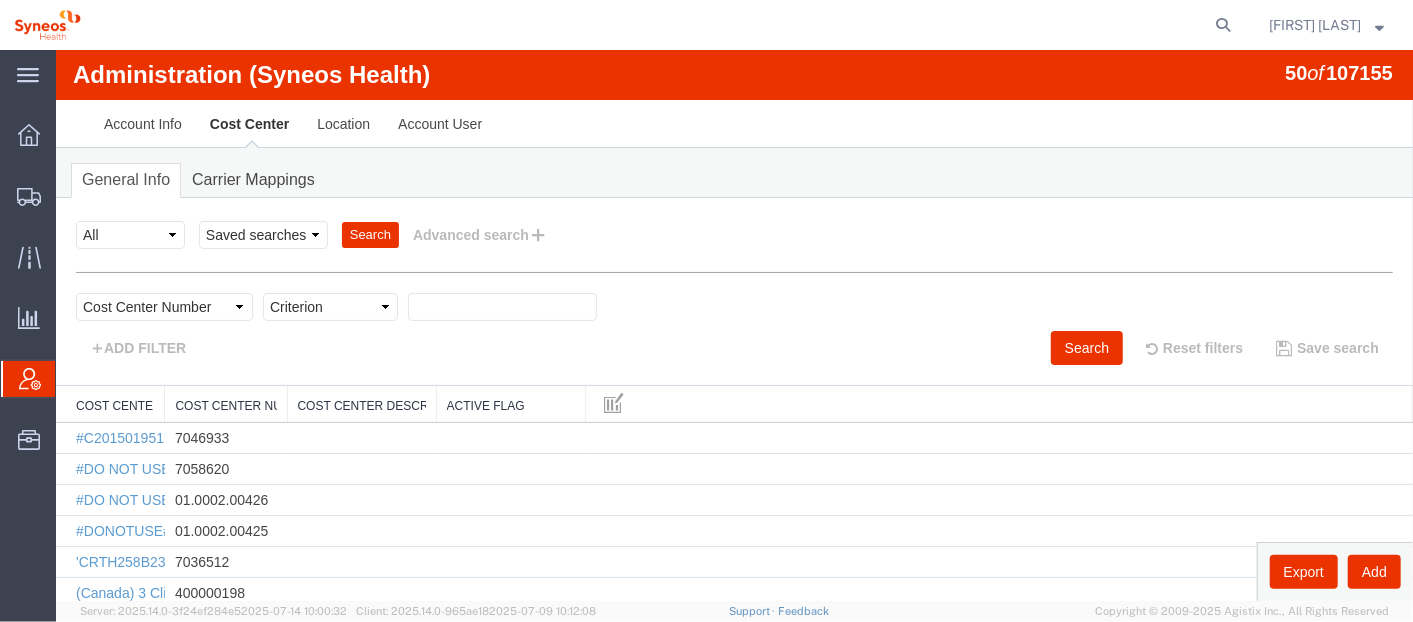 click on "Criterion contains does not contain is is blank is not blank starts with" at bounding box center (329, 306) 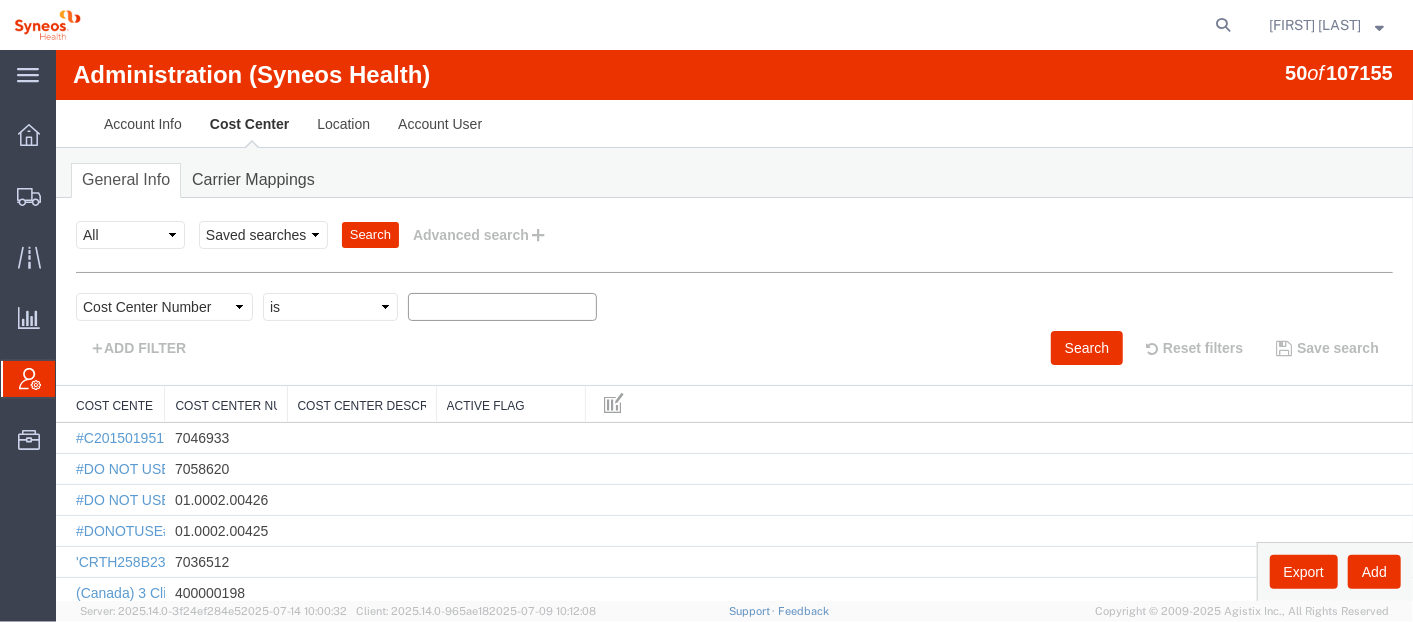 click on "Criterion contains does not contain is is blank is not blank starts with" at bounding box center (329, 306) 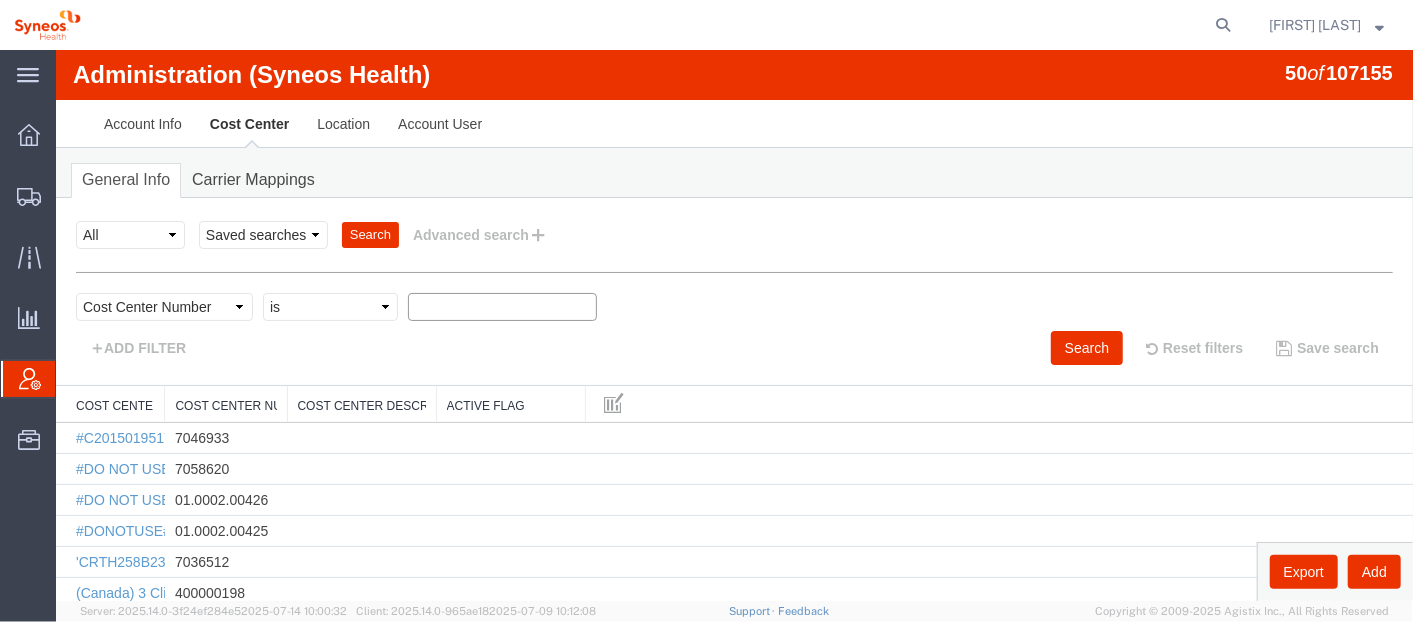 paste on "7000429A" 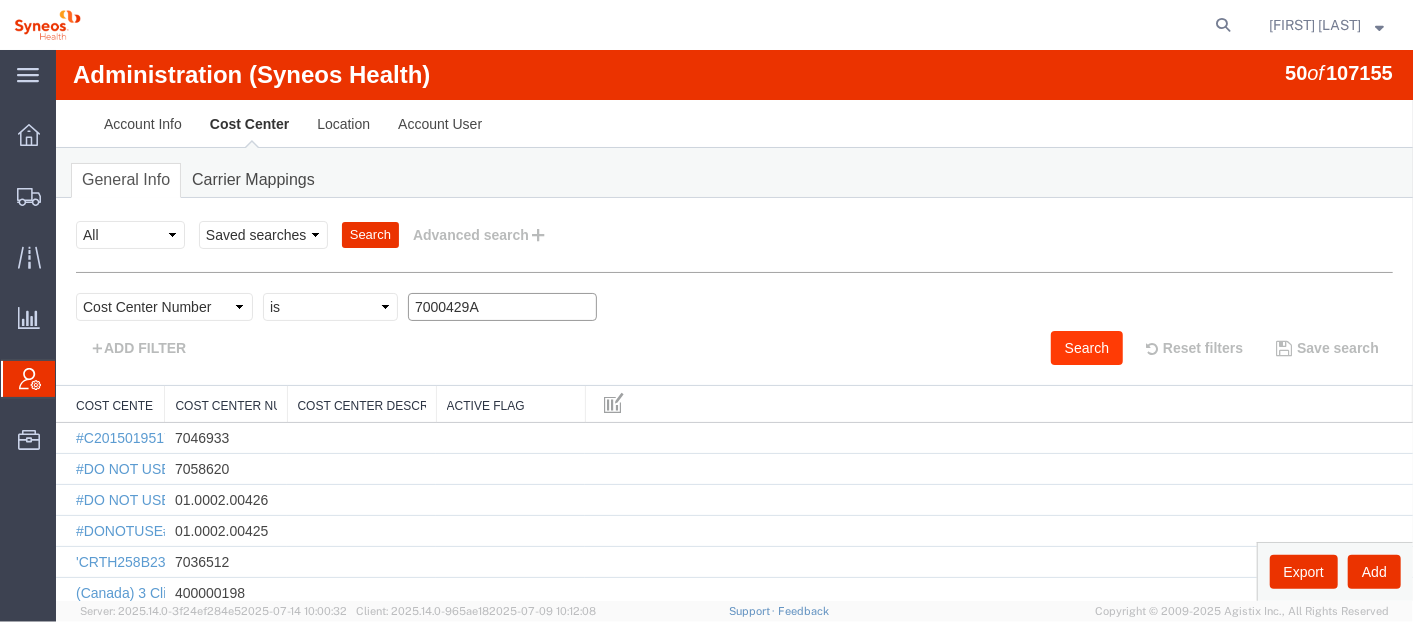 type on "7000429A" 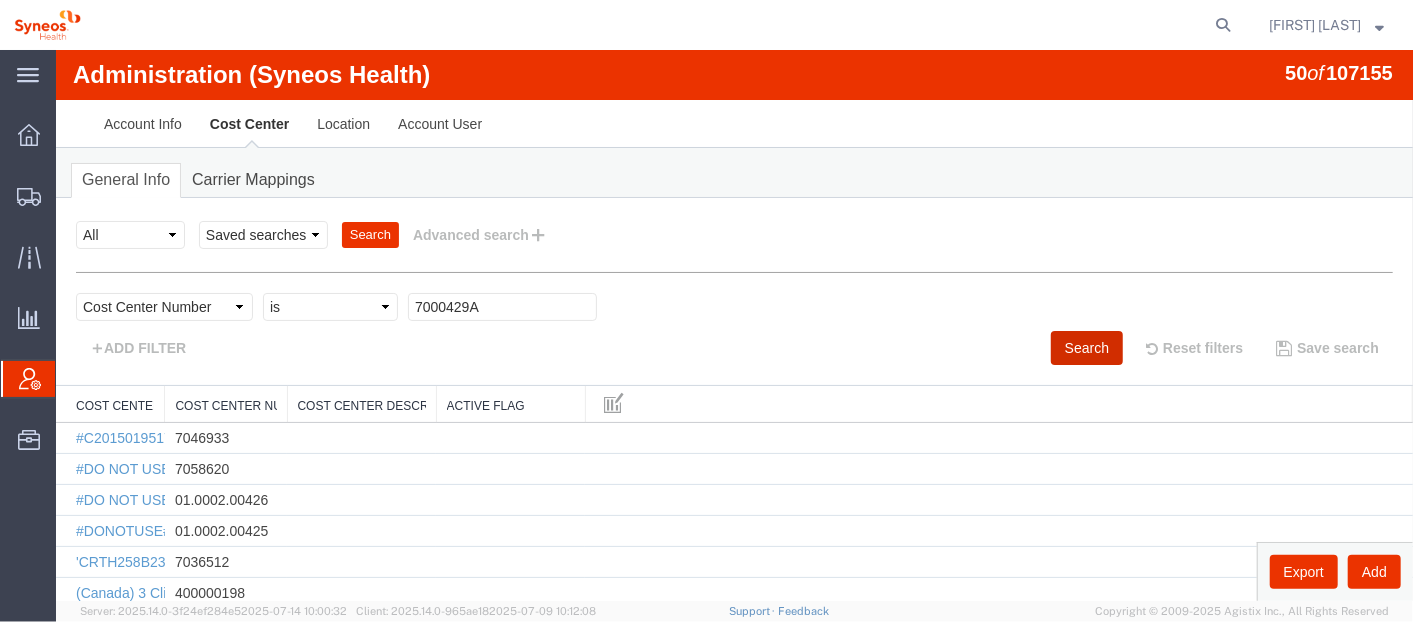 click on "Search" at bounding box center [1086, 347] 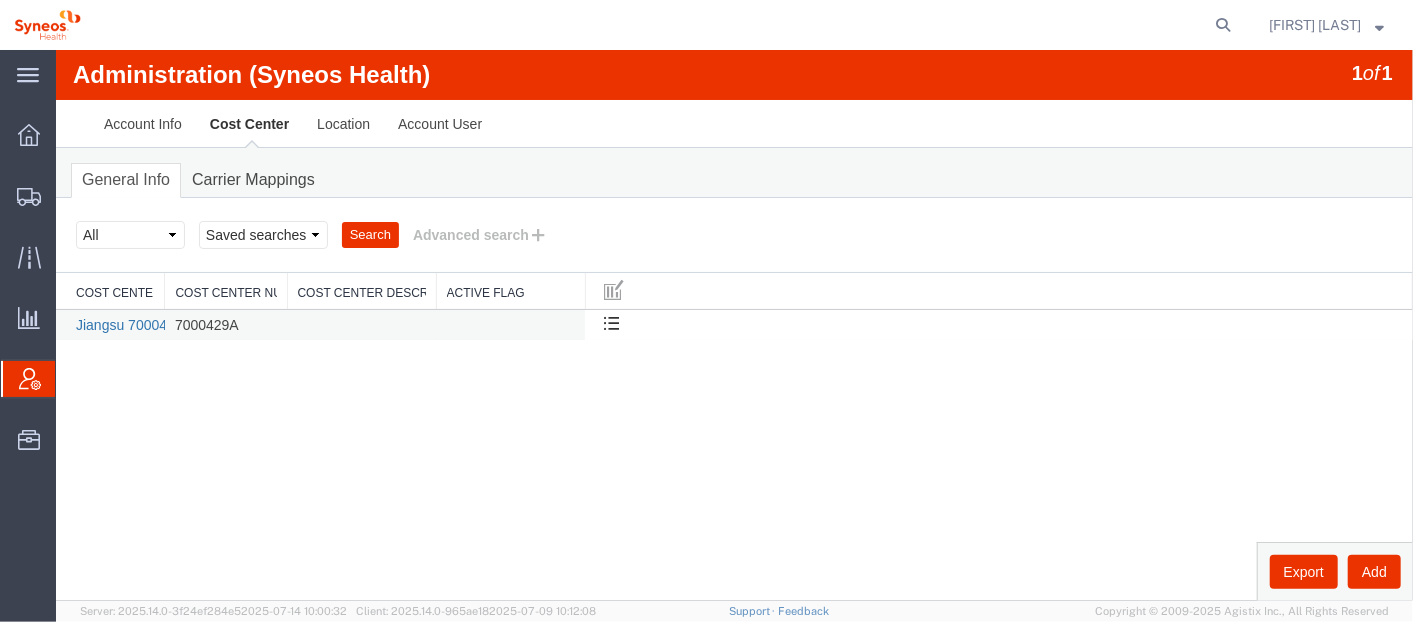 click on "Jiangsu 7000429A" at bounding box center [133, 324] 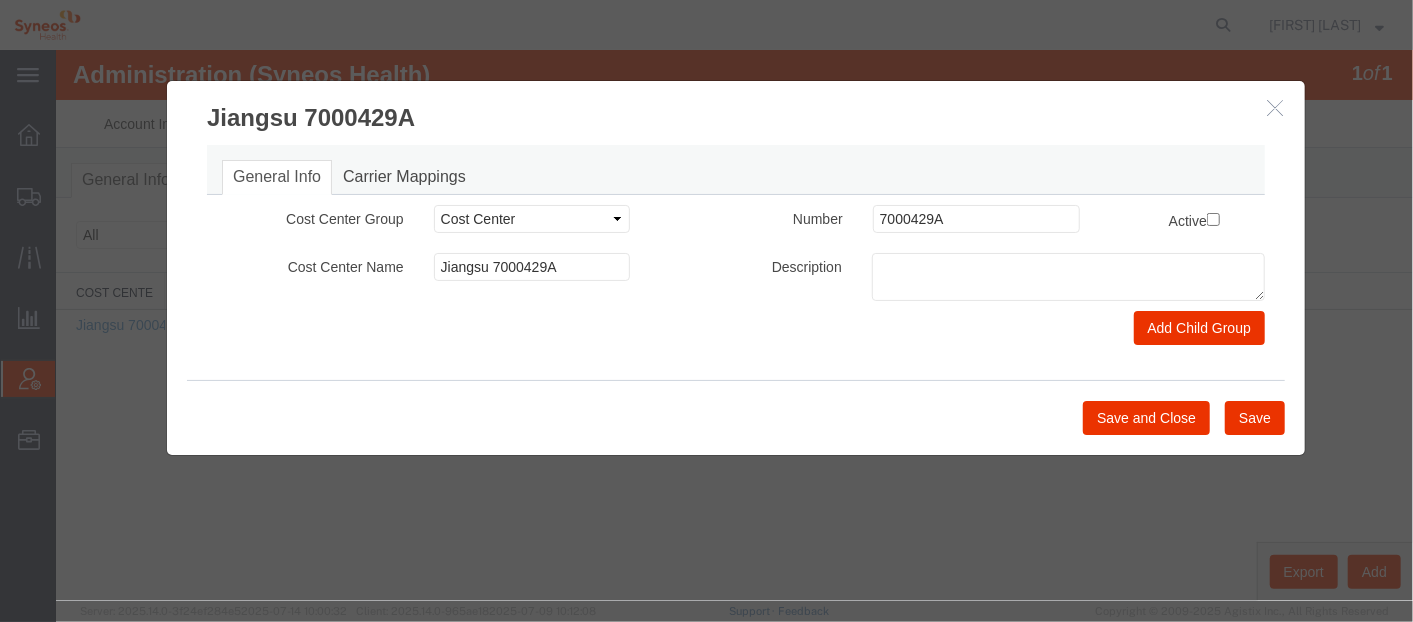 click on "Jiangsu 7000429A" at bounding box center [735, 107] 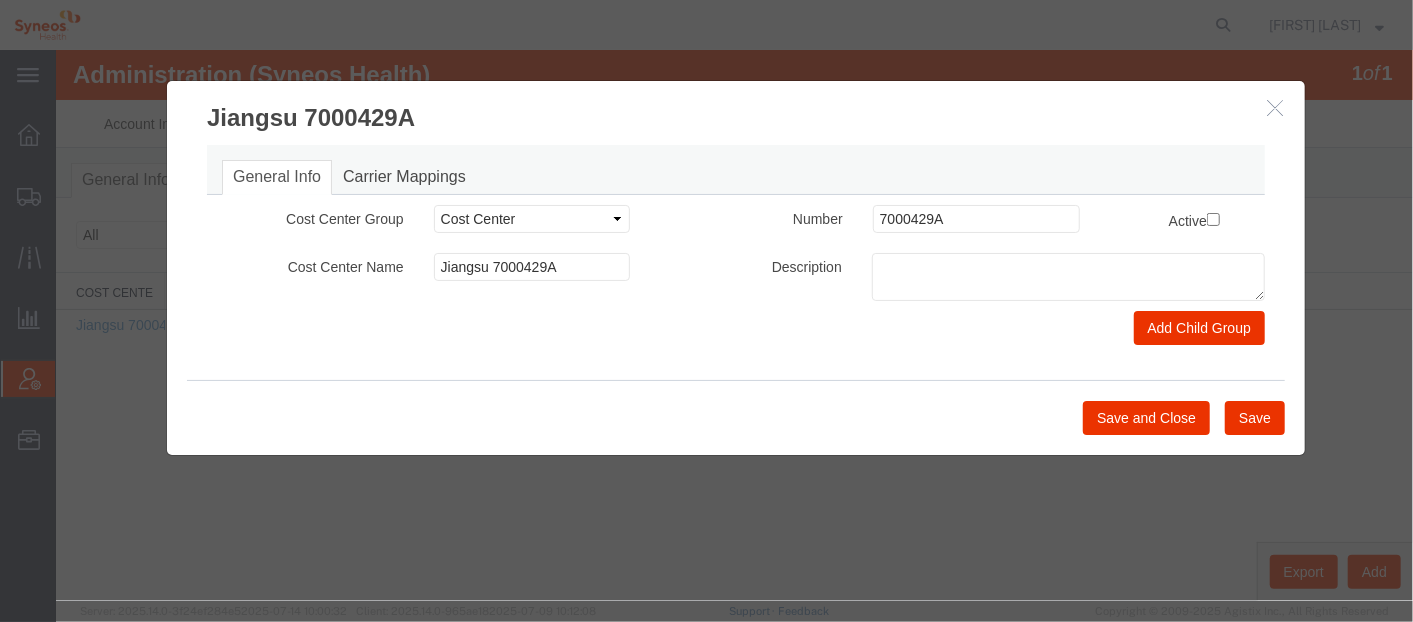 click at bounding box center (1274, 106) 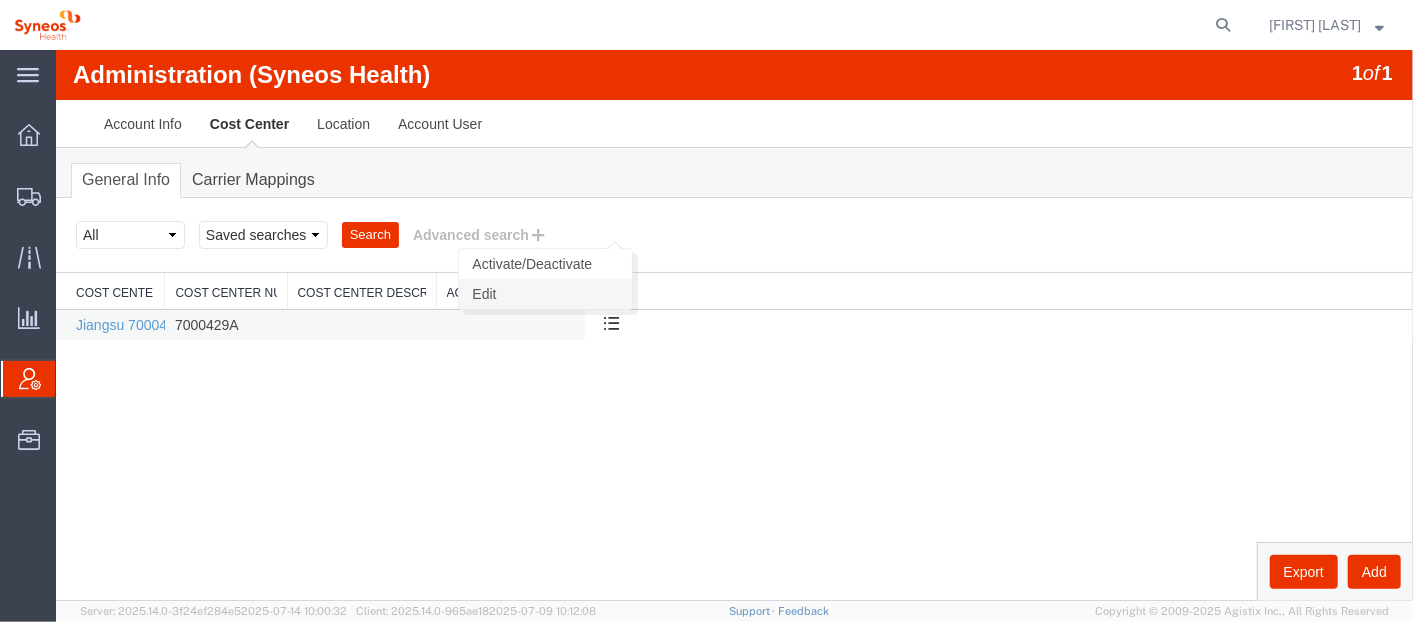 click on "Edit" at bounding box center (544, 293) 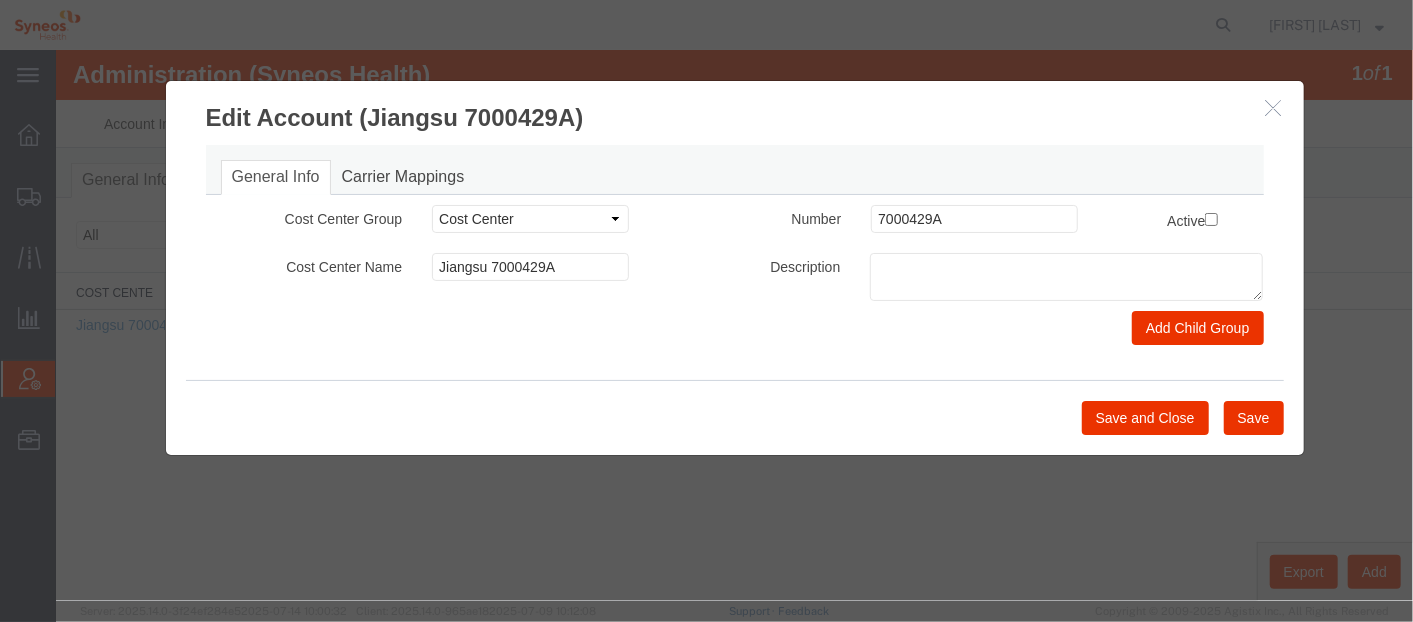 click at bounding box center [1273, 106] 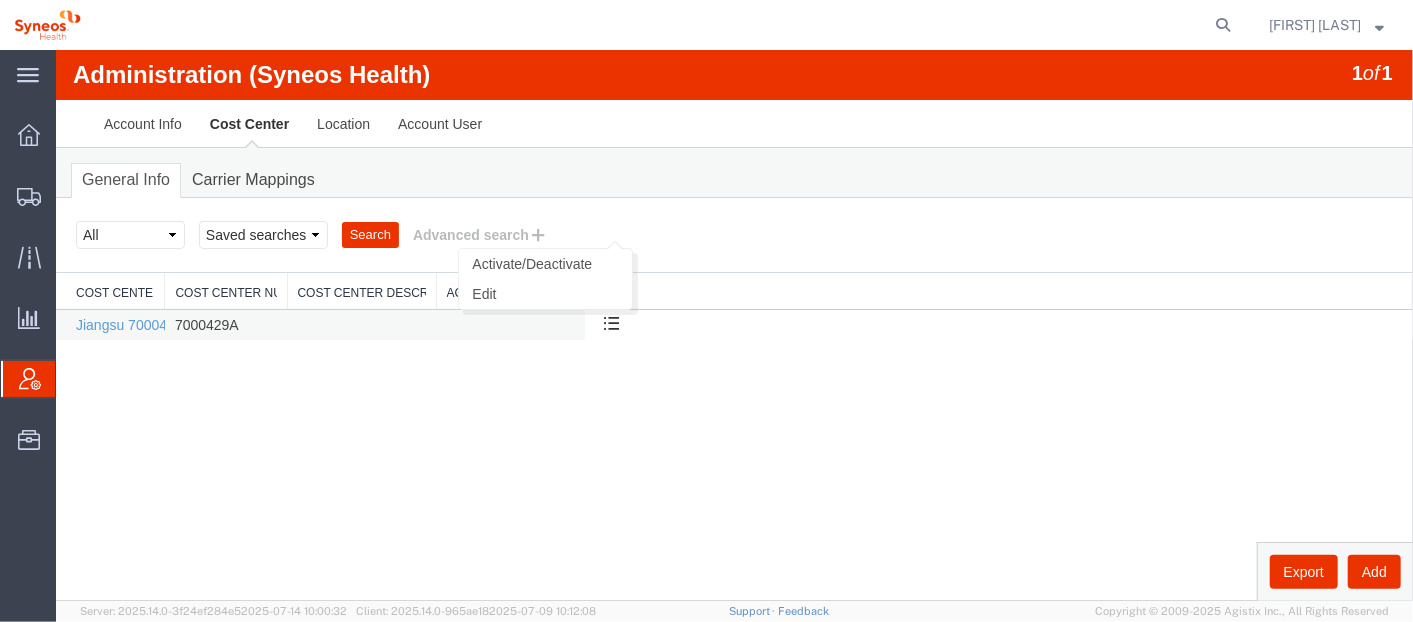 click at bounding box center (610, 321) 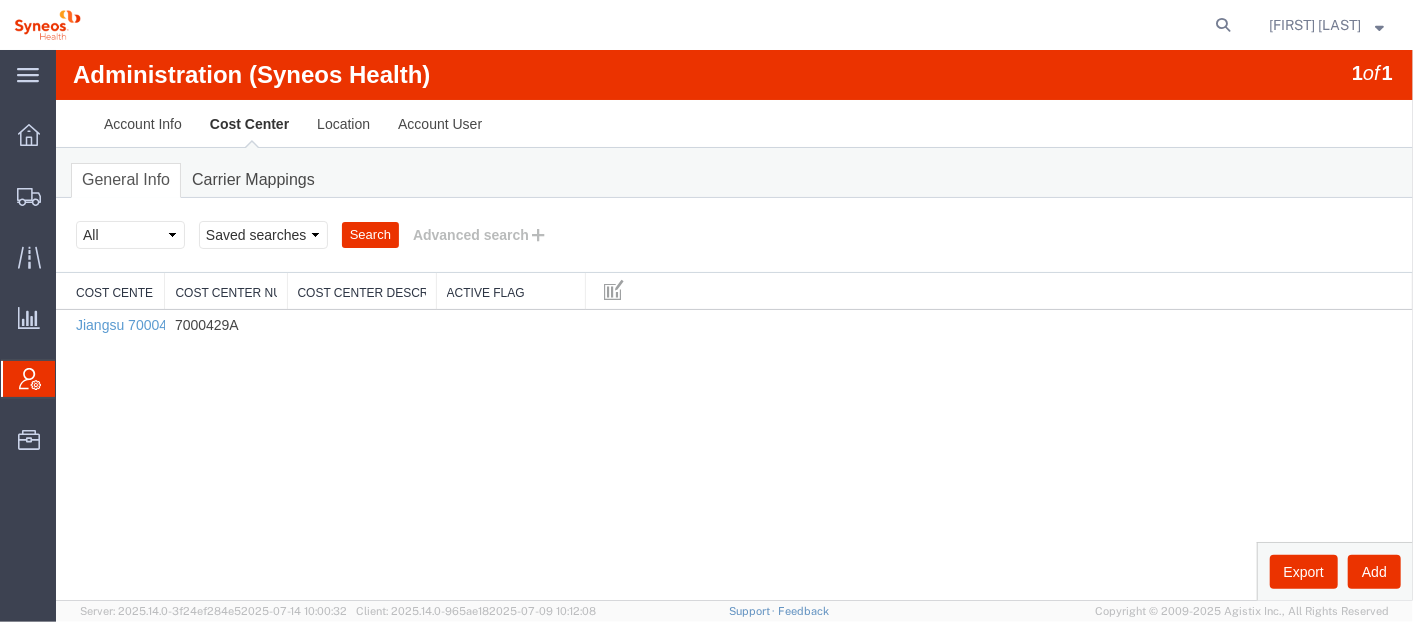 click on "Administration (Syneos Health)
1
of
1
Account Info
Cost Center
Location
Account User
General Info
Carrier Mappings
Search
Select status
Active All Inactive
Saved searches
Search
Advanced search
costCenterName
Cost Center Name
../../common/searchCriteriaString.xml
costCenterNum
Cost Center Number
../../common/searchCriteriaString.xml
costCenterDescr
Cost Center Description
../../common/searchCriteriaString.xml
Select field Cost Center Description Cost Center Name Cost Center Number
Criterion
Select one or more
Select field Cost Center Description Cost Center Name Cost Center Number
Criterion contains does not contain is is blank is not blank starts with
7000429A
ADD FILTER" at bounding box center [733, 324] 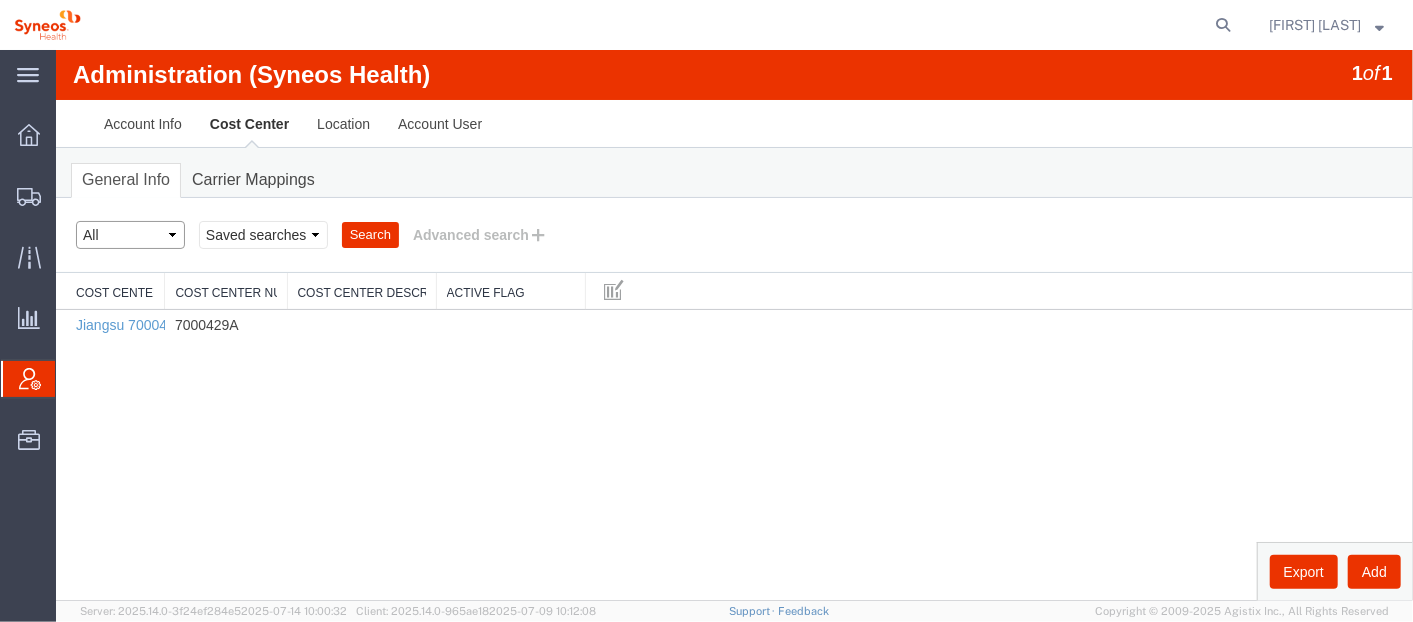 click on "Select status
Active All Inactive" at bounding box center (129, 234) 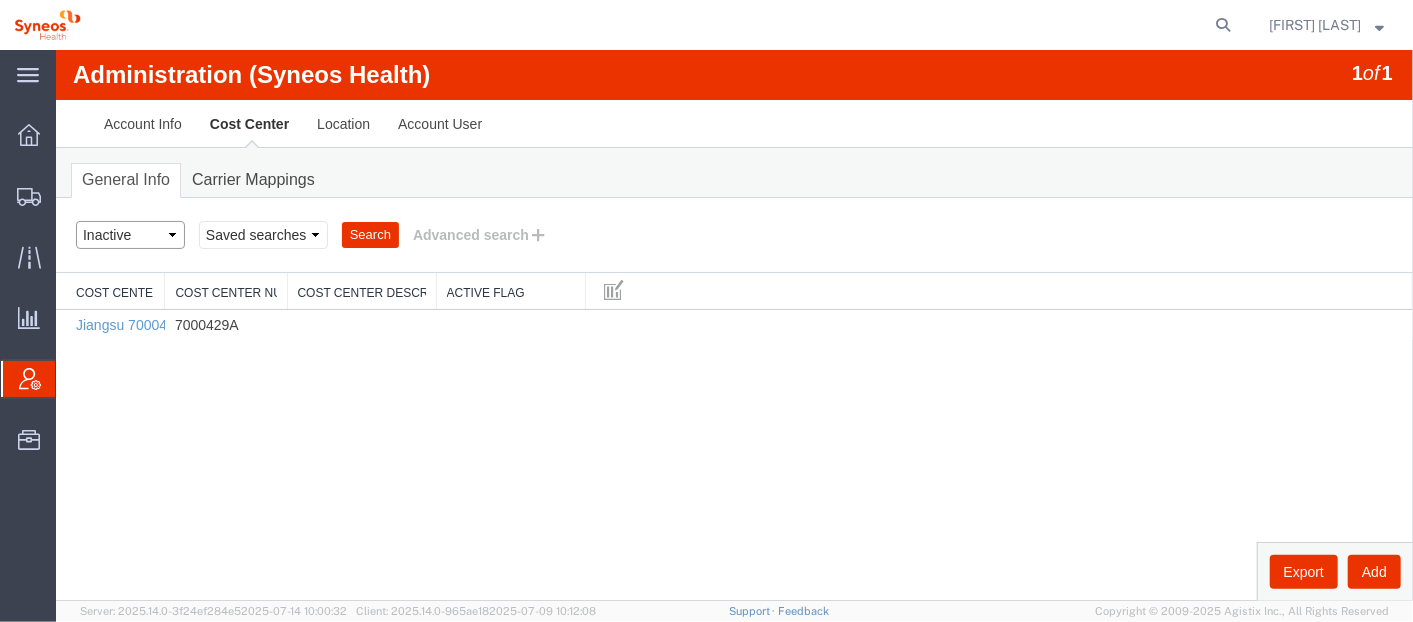 click on "Select status
Active All Inactive" at bounding box center (129, 234) 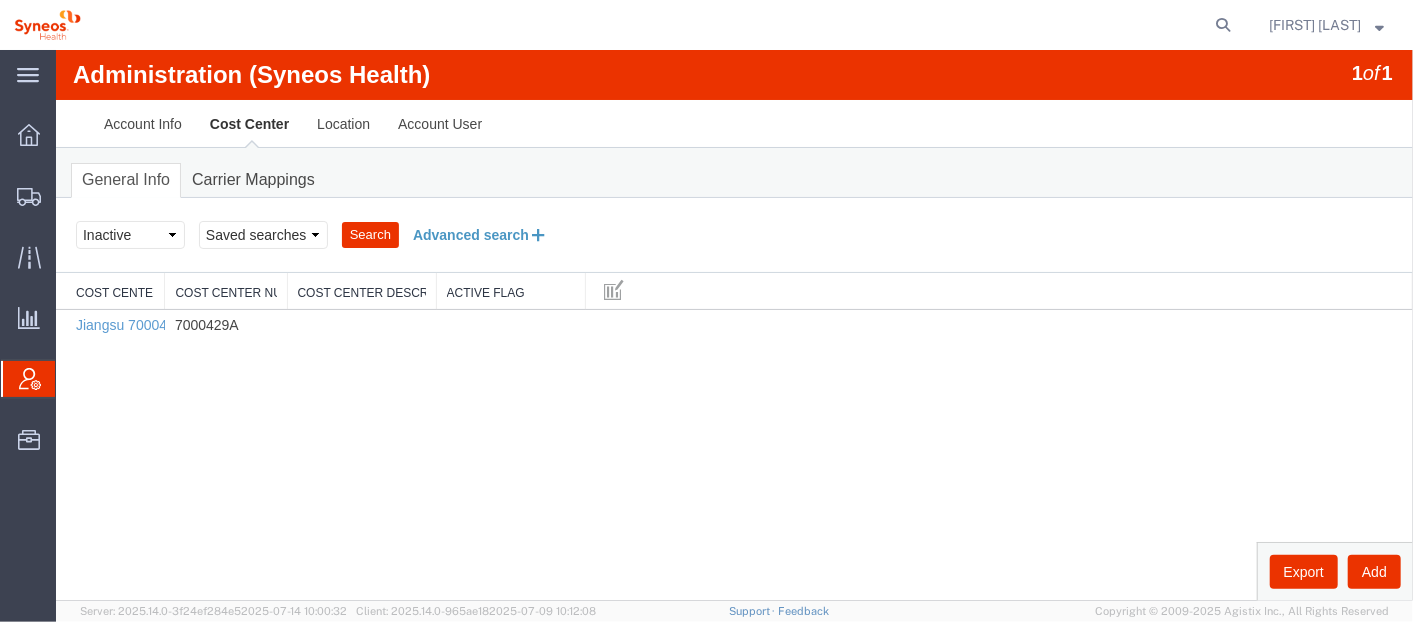 click on "Advanced search" at bounding box center [479, 234] 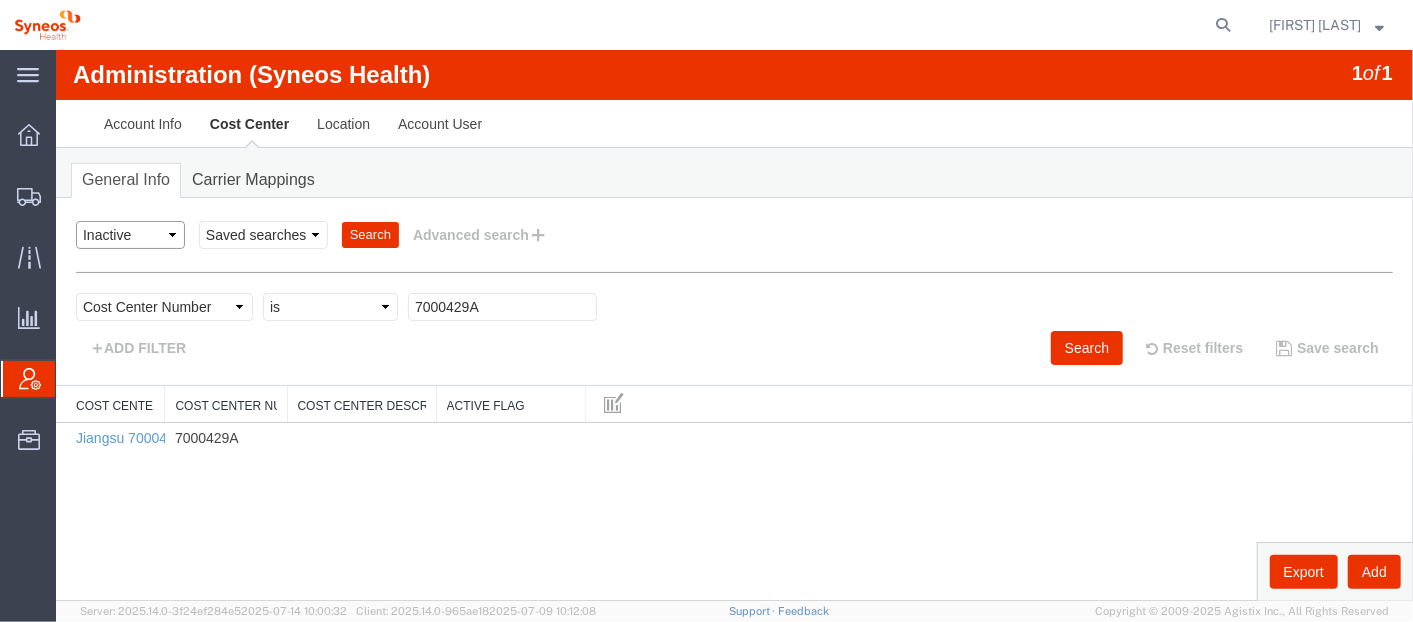 click on "Select status
Active All Inactive" at bounding box center (129, 234) 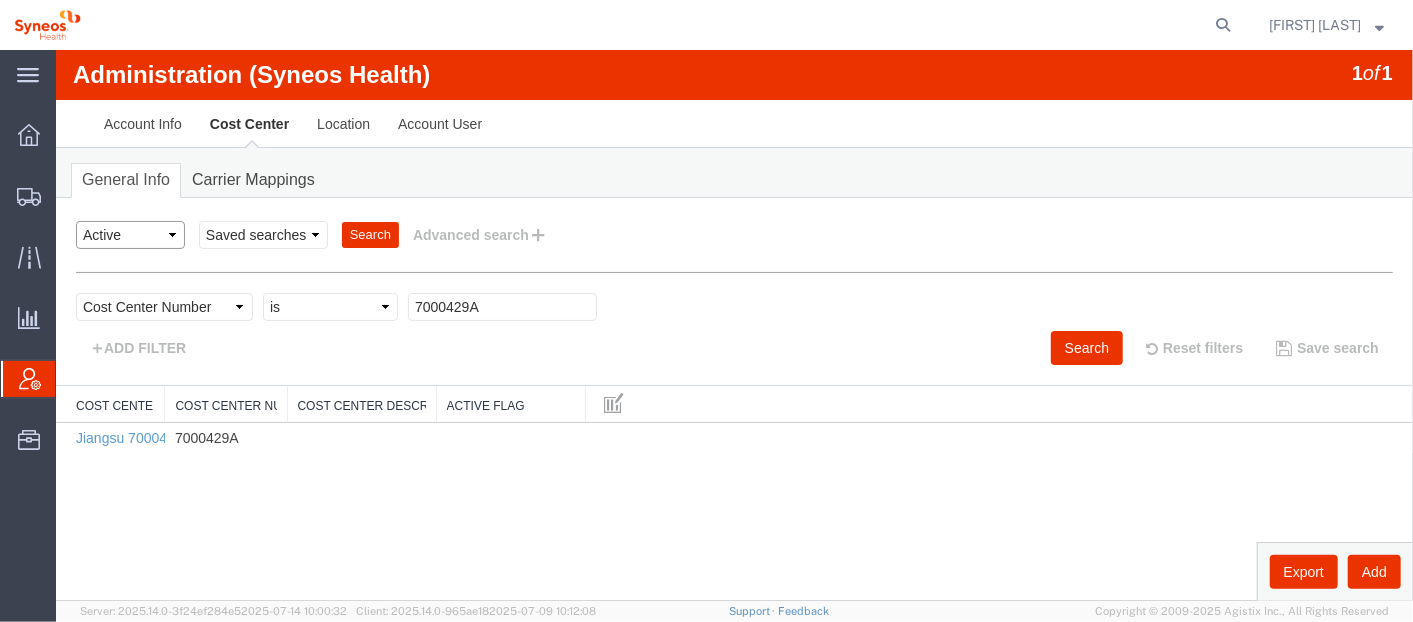 click on "Select status
Active All Inactive" at bounding box center [129, 234] 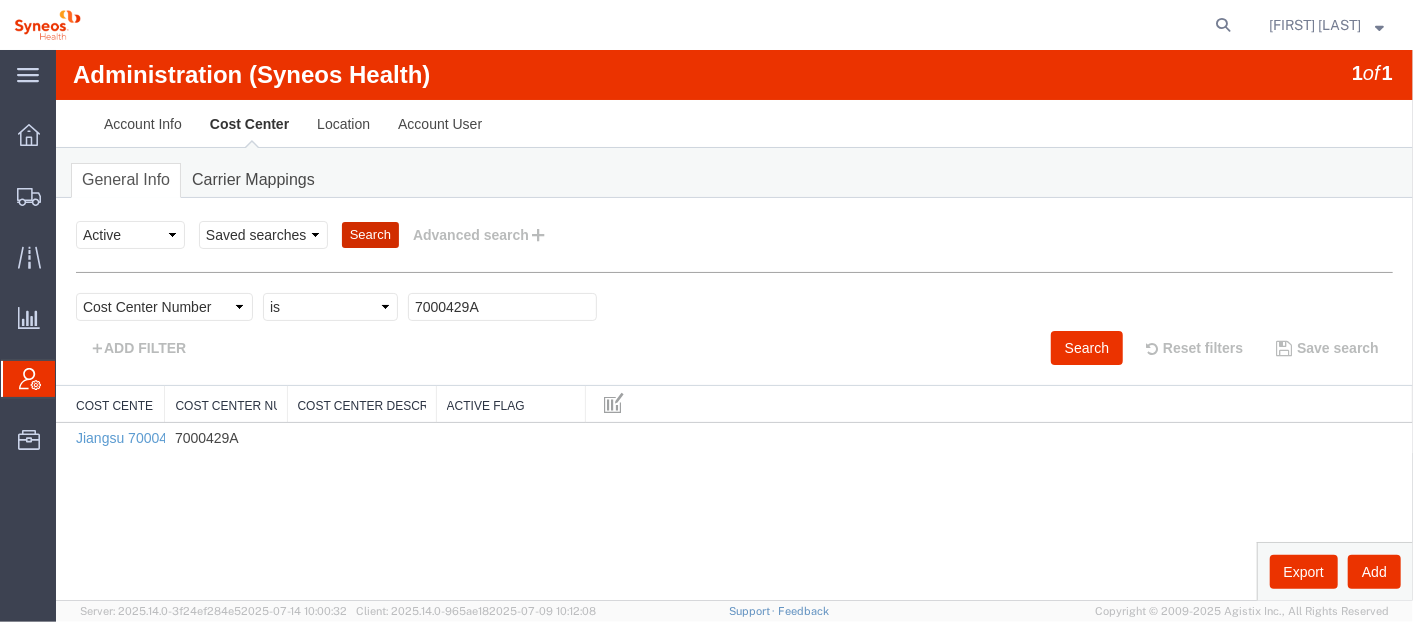 click on "Search" at bounding box center [369, 234] 